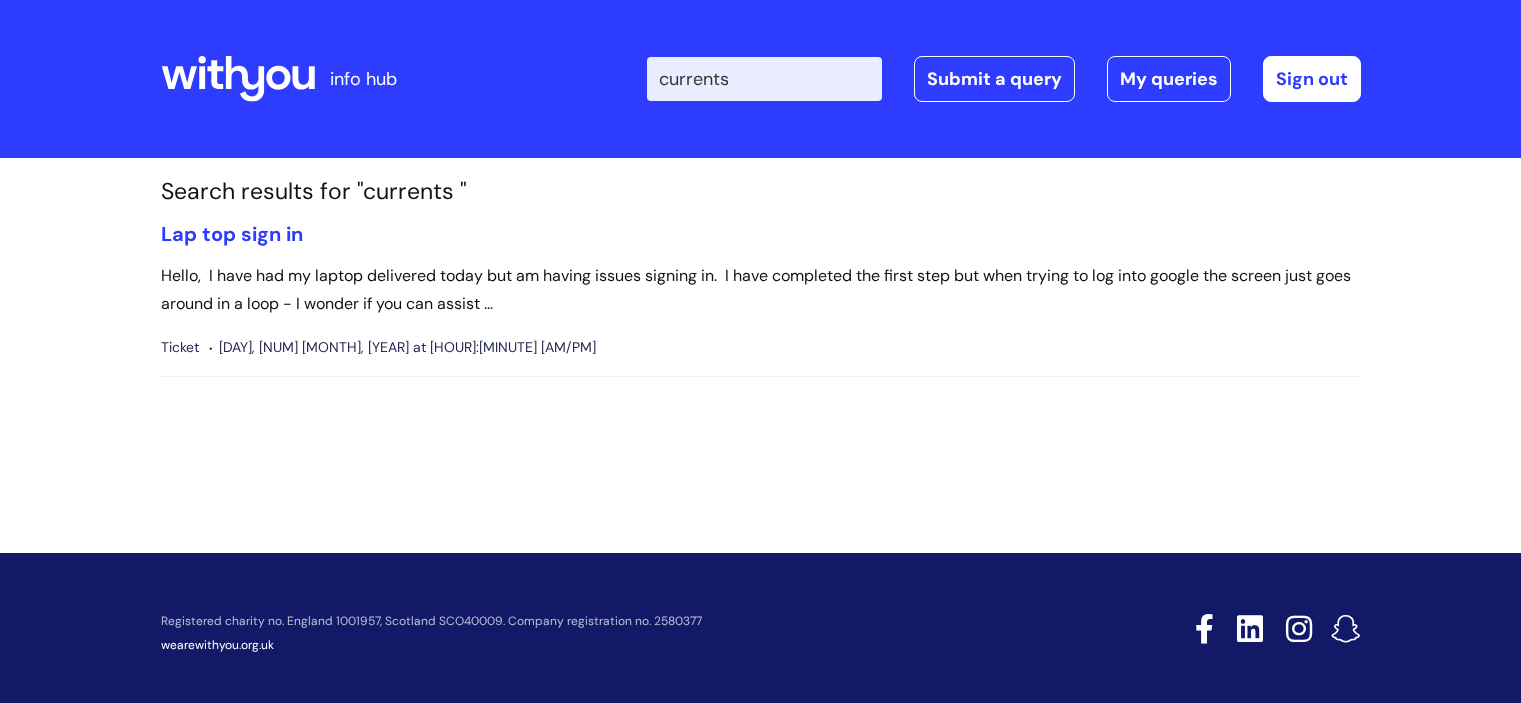 scroll, scrollTop: 0, scrollLeft: 0, axis: both 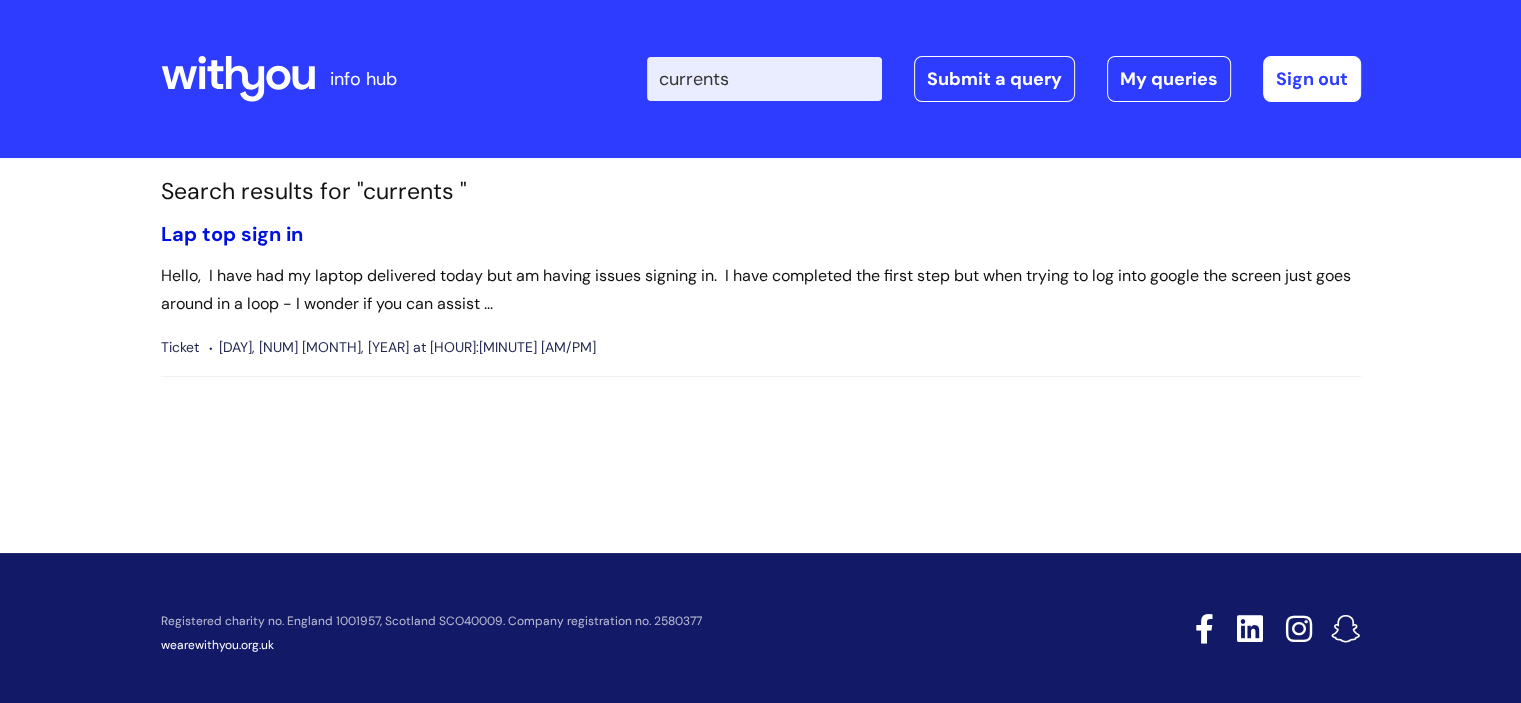 click on "Lap top sign in" at bounding box center (232, 234) 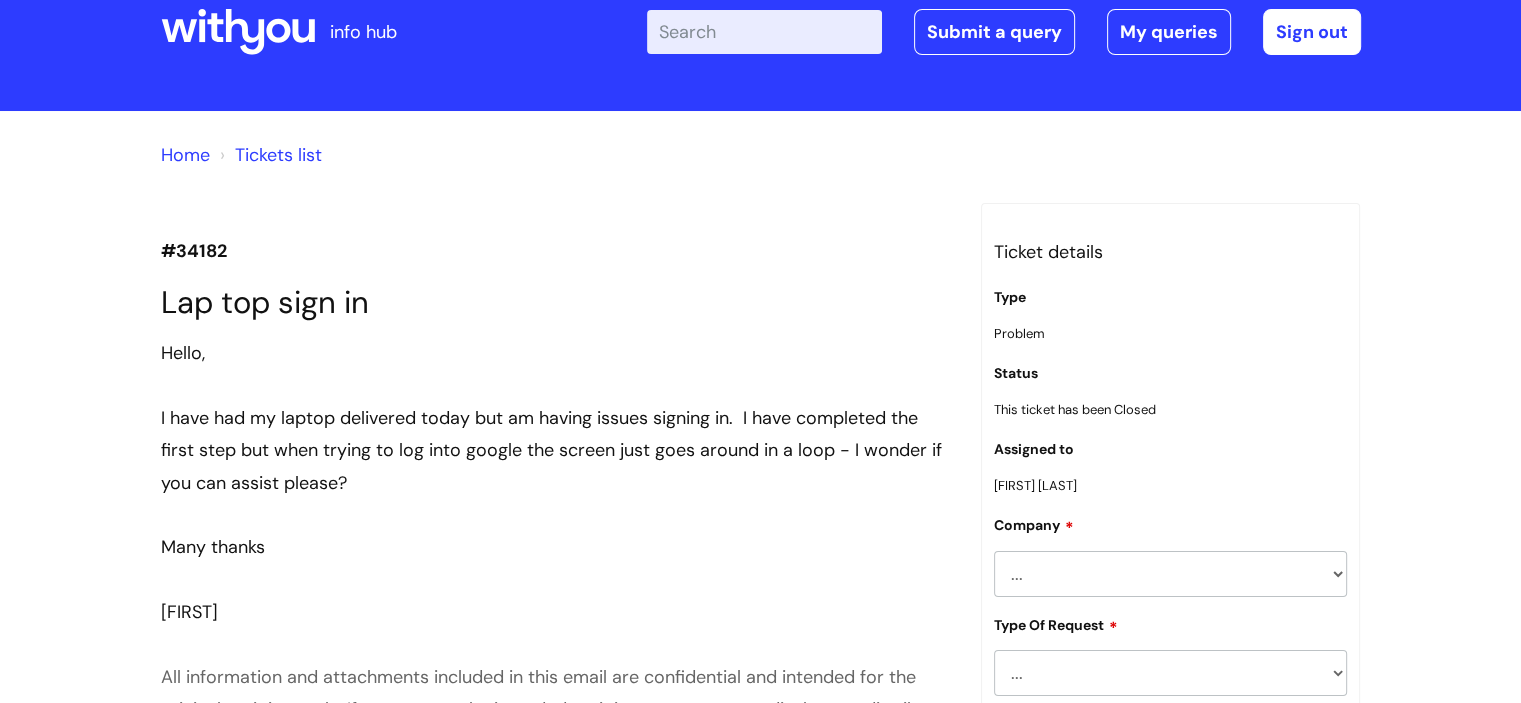 scroll, scrollTop: 0, scrollLeft: 0, axis: both 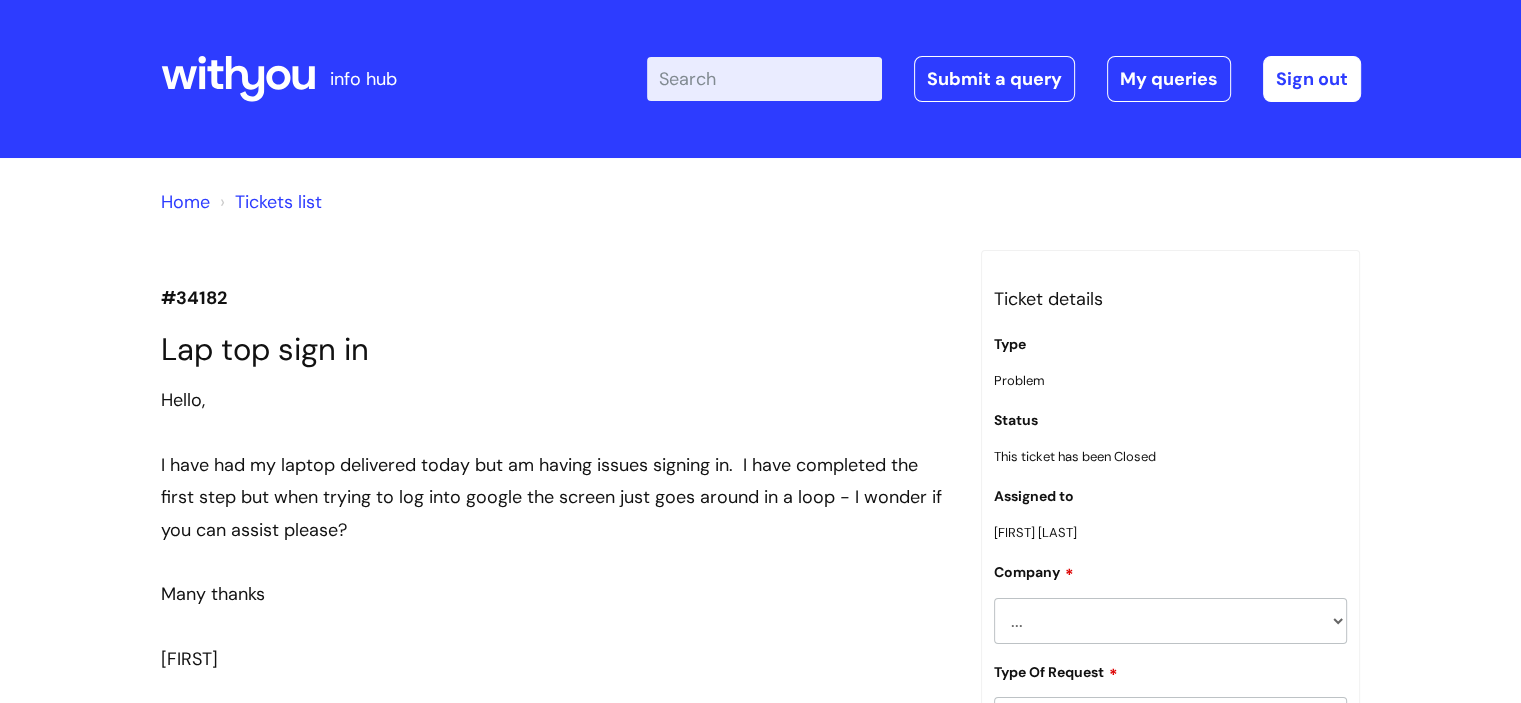 click 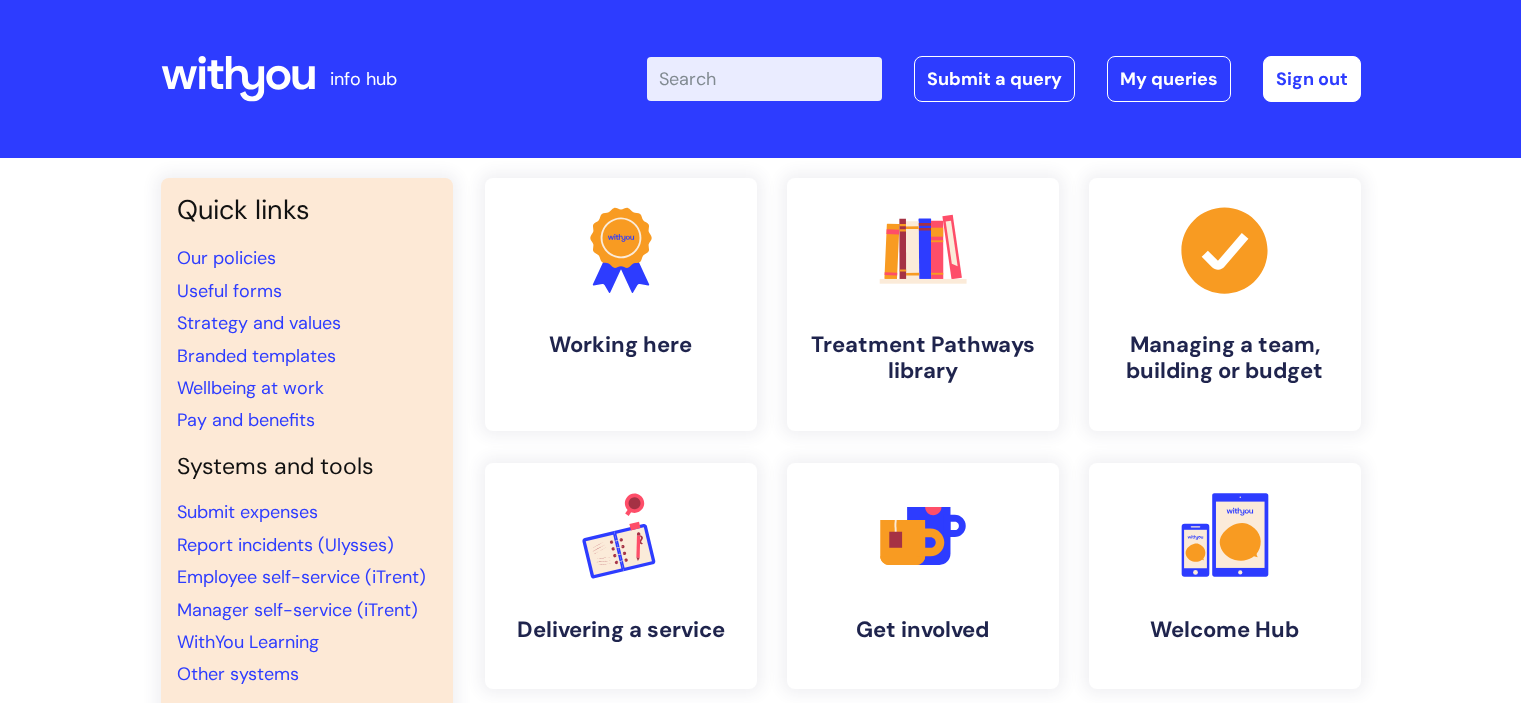 scroll, scrollTop: 0, scrollLeft: 0, axis: both 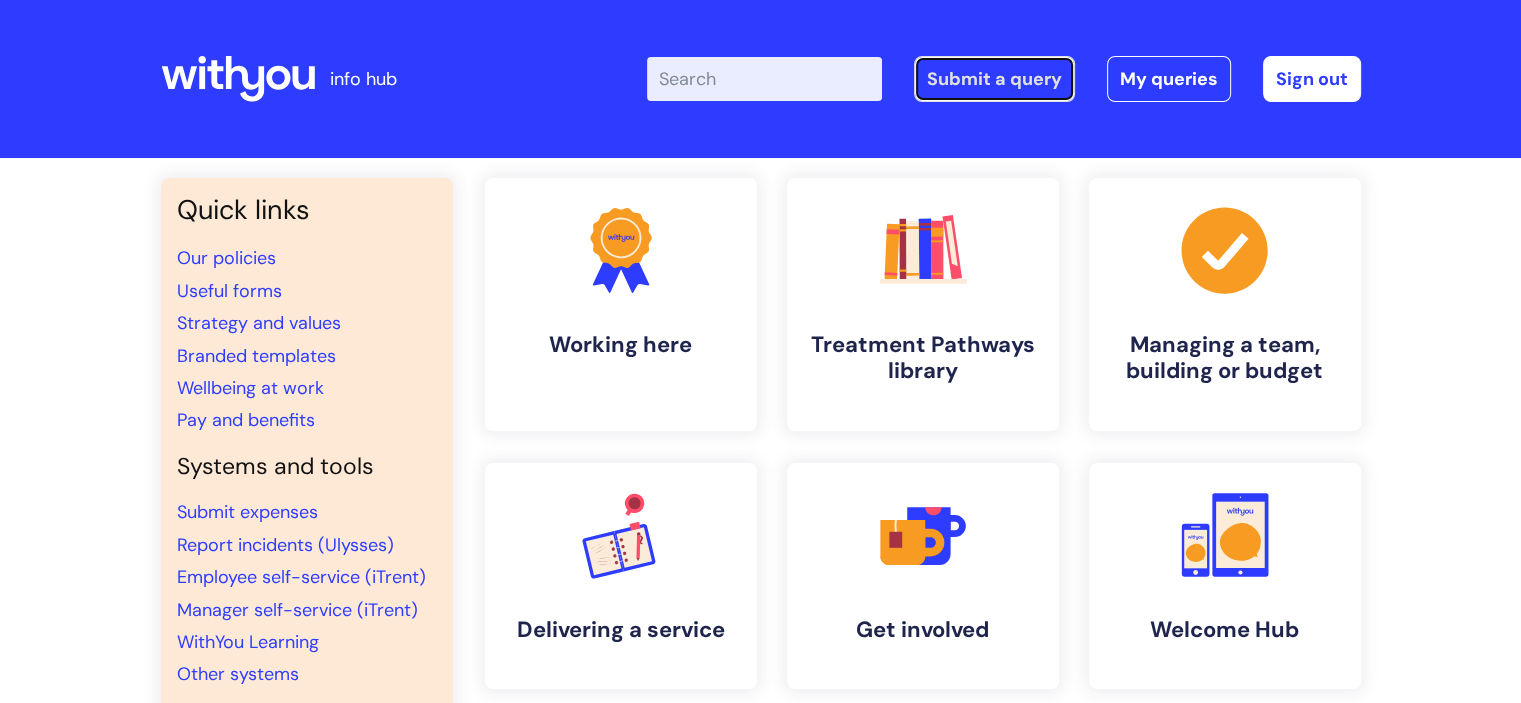 click on "Submit a query" at bounding box center (994, 79) 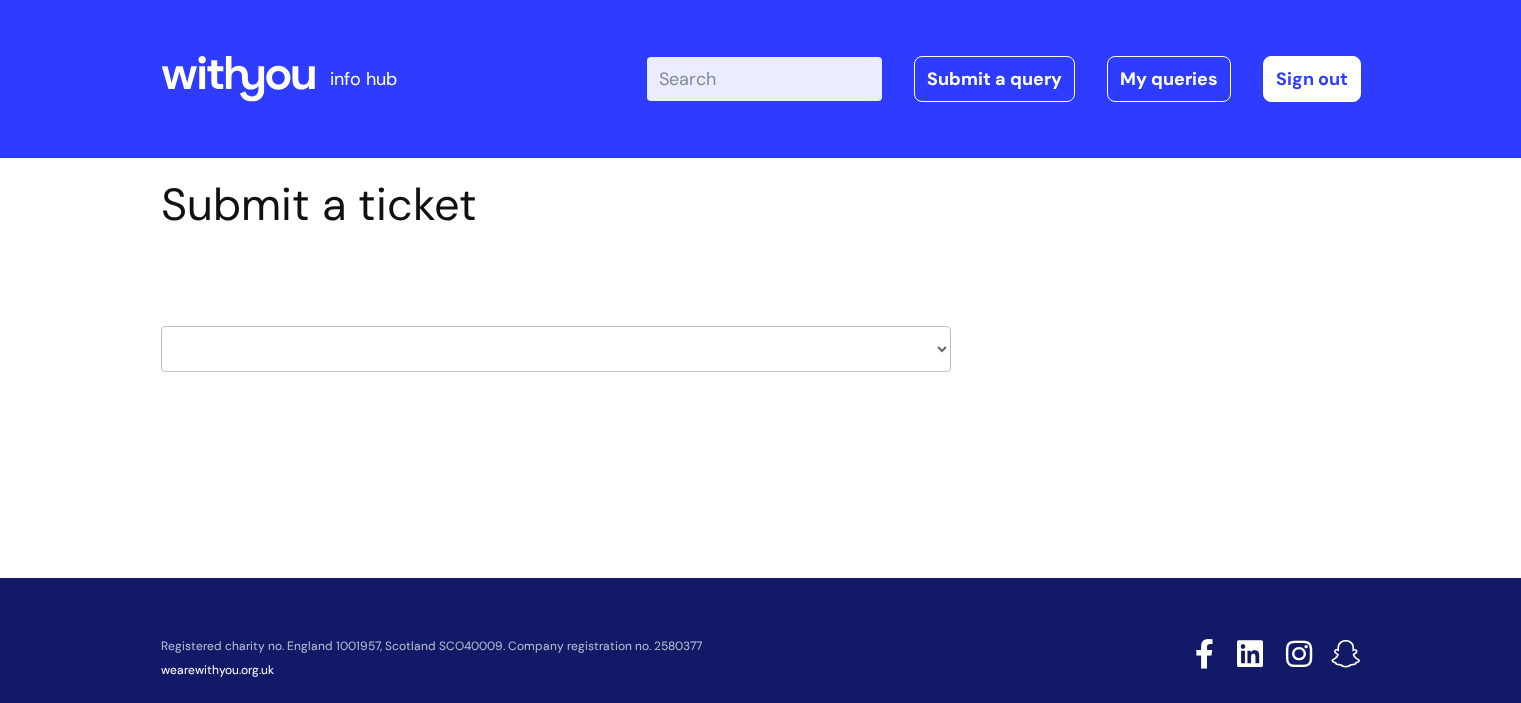 scroll, scrollTop: 0, scrollLeft: 0, axis: both 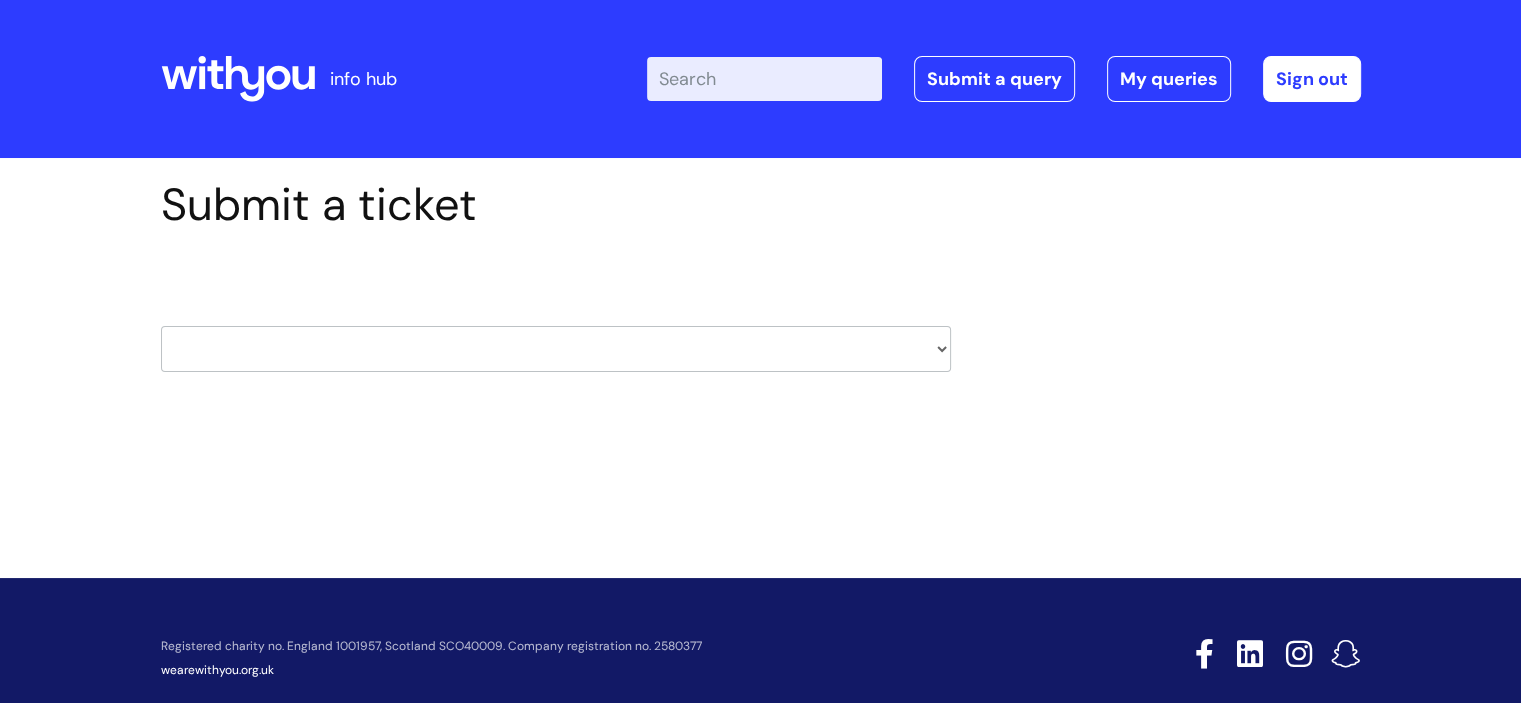 click on "HR / People
IT and Support
Clinical Drug Alerts
Finance Accounts
Data Support Team
Data Protection
External Communications
Learning and Development
Information Requests & Reports - Data Analysts
Insurance
Internal Communications
Pensions
Surrey NHS Talking Therapies
Payroll
Safeguarding" at bounding box center [556, 349] 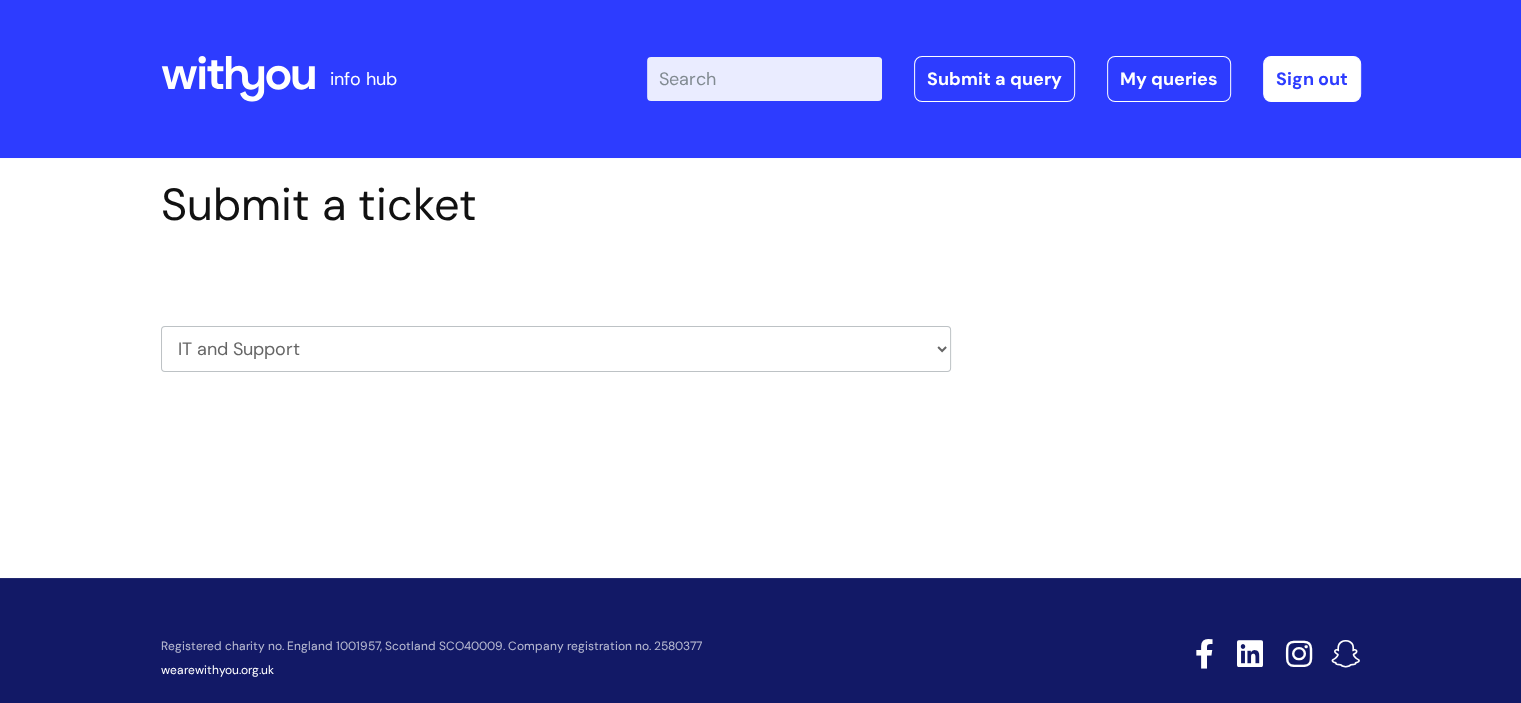 click on "HR / People
IT and Support
Clinical Drug Alerts
Finance Accounts
Data Support Team
Data Protection
External Communications
Learning and Development
Information Requests & Reports - Data Analysts
Insurance
Internal Communications
Pensions
Surrey NHS Talking Therapies
Payroll
Safeguarding" at bounding box center [556, 349] 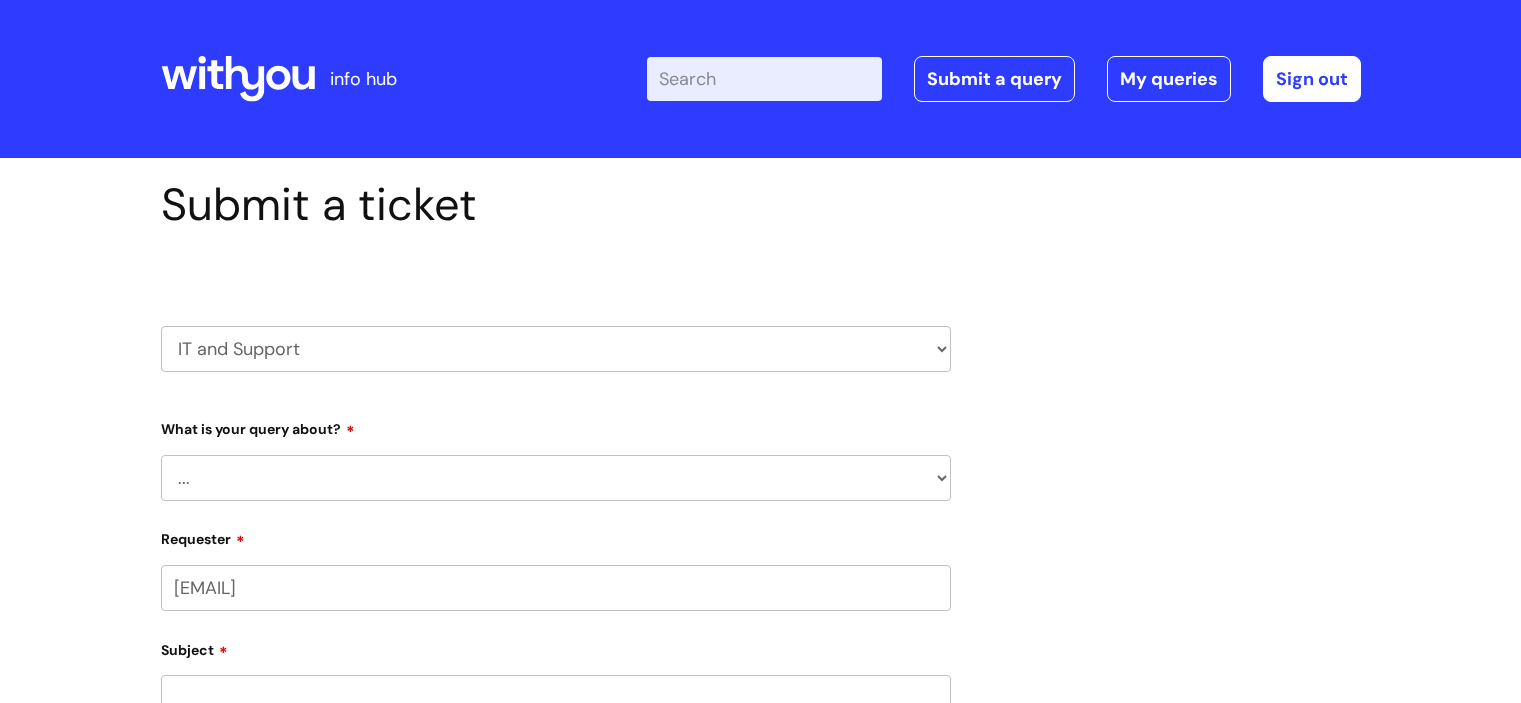 scroll, scrollTop: 0, scrollLeft: 0, axis: both 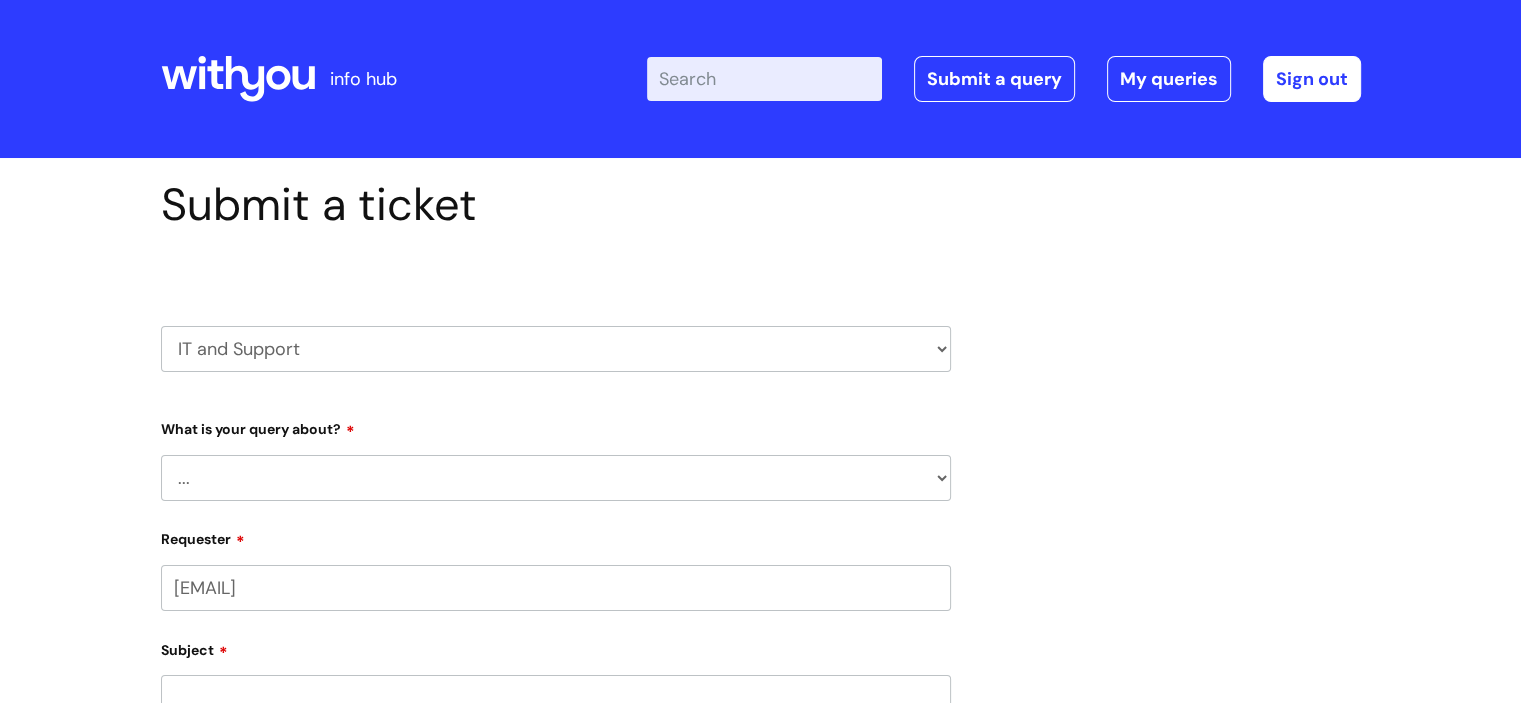select on "[NUMBER]" 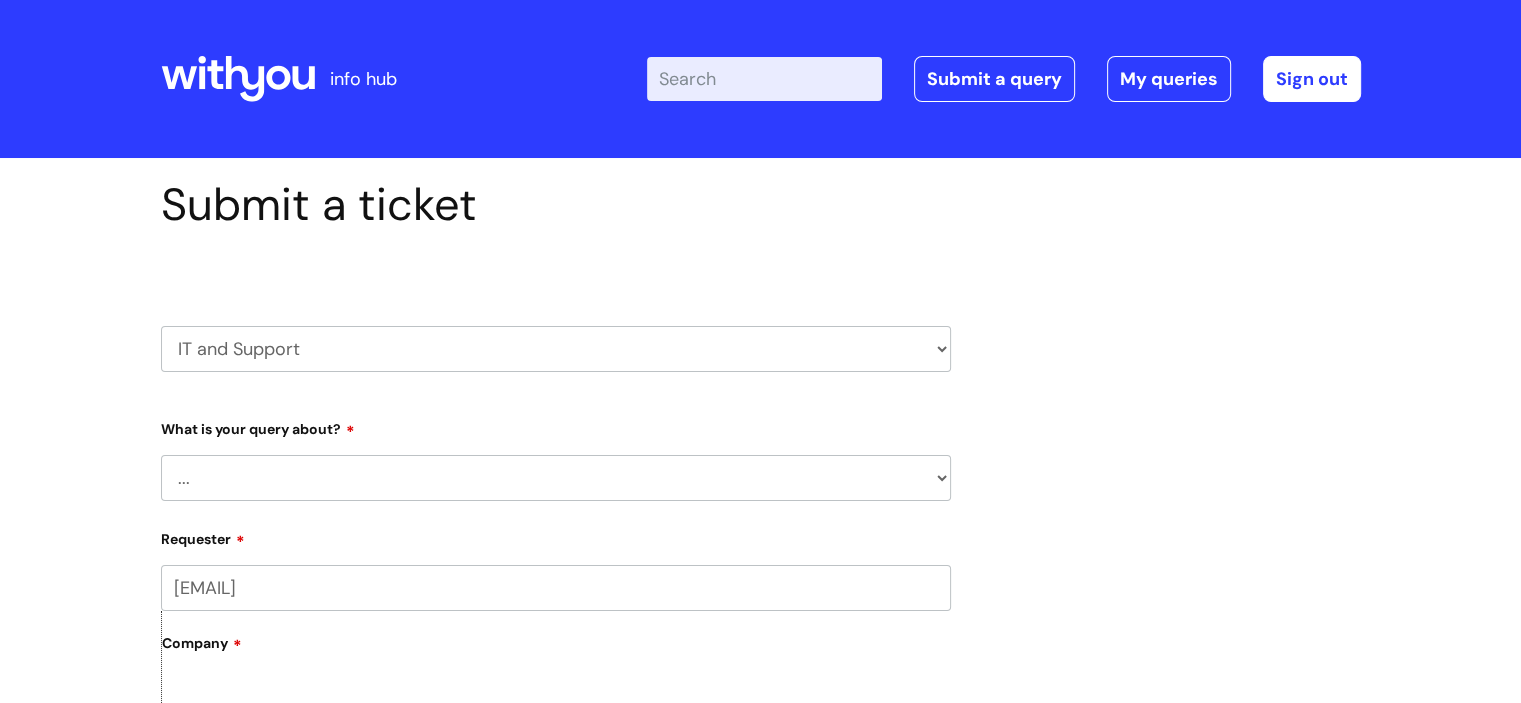click on "...
Mobile Phone Reset & MFA
Accounts, Starters and Leavers
IT Hardware issue
I need help logging in
Printing & Scanning
Something Else
System/software" at bounding box center [556, 478] 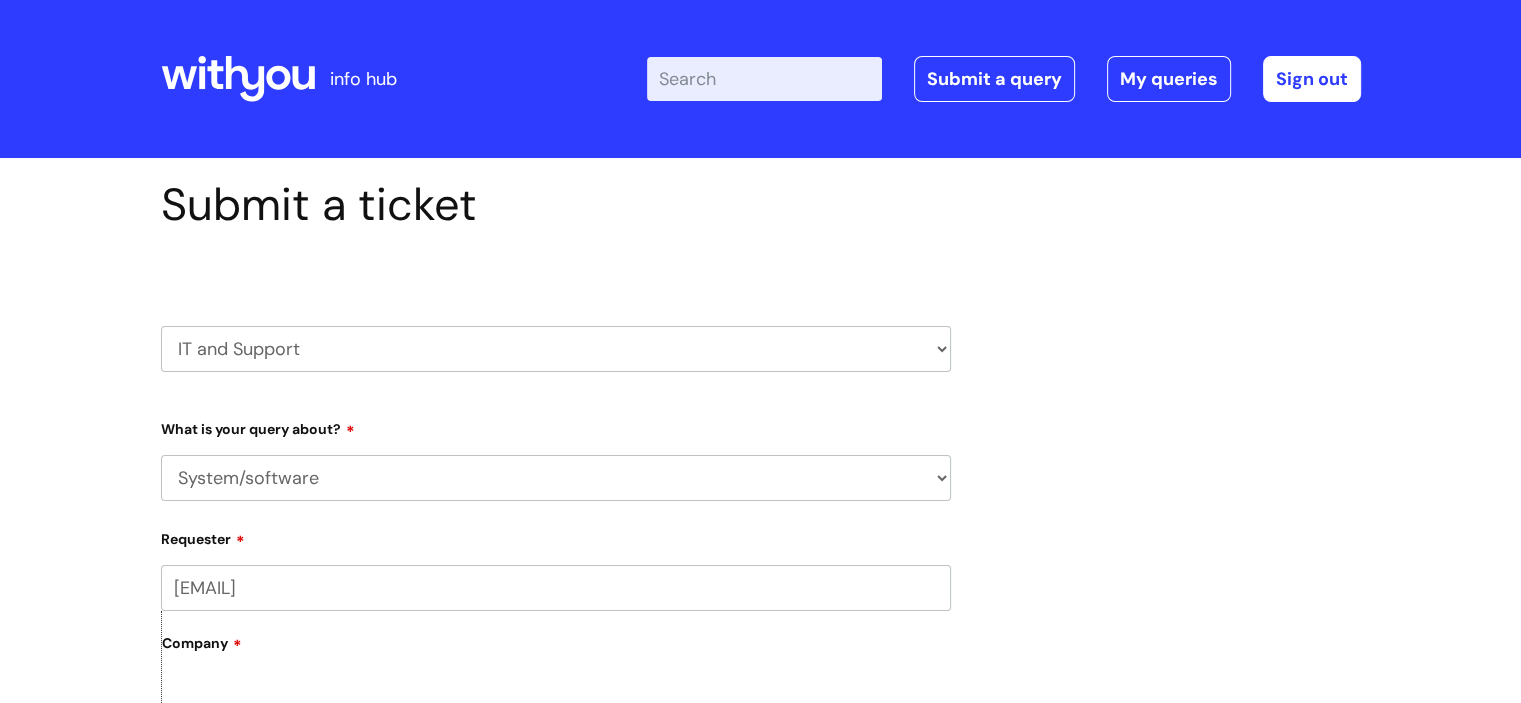 click on "...
Mobile Phone Reset & MFA
Accounts, Starters and Leavers
IT Hardware issue
I need help logging in
Printing & Scanning
Something Else
System/software" at bounding box center (556, 478) 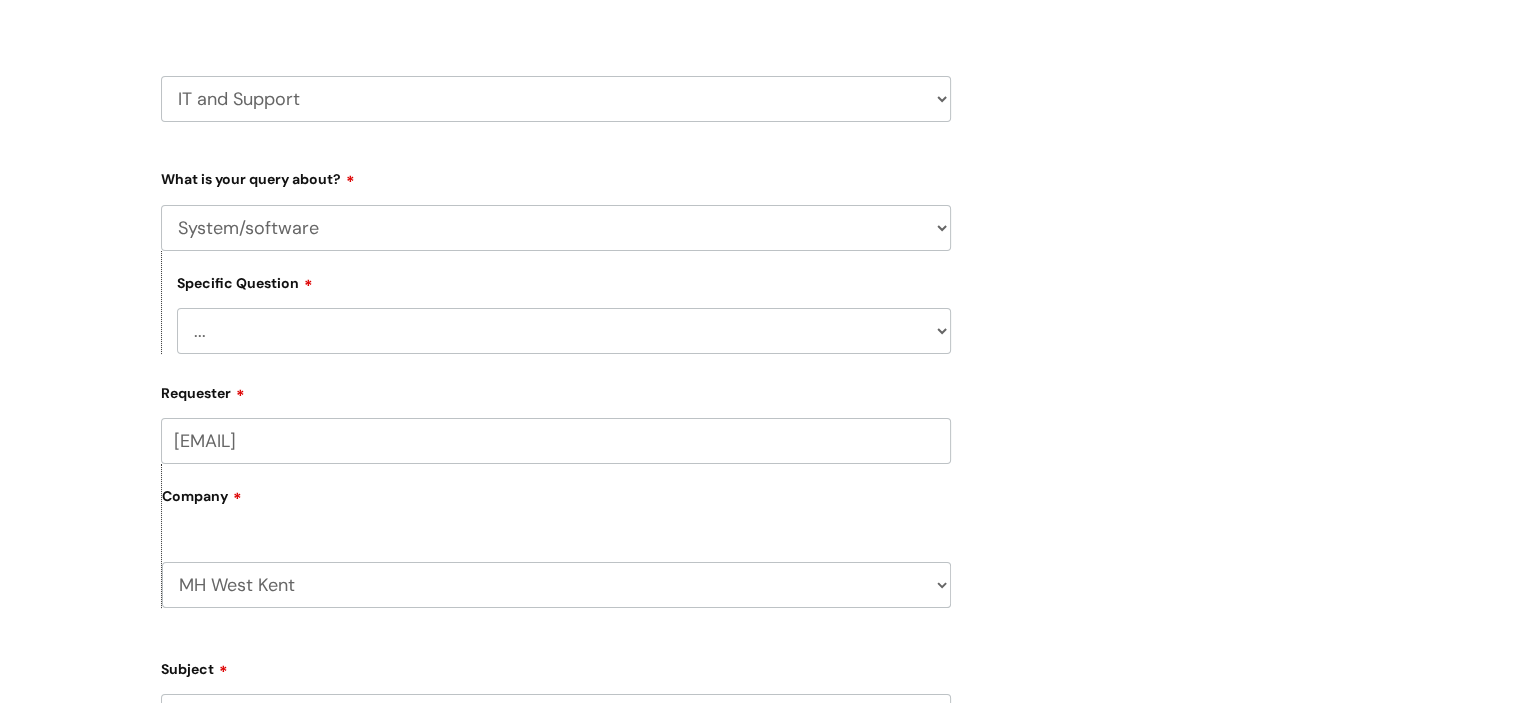 scroll, scrollTop: 400, scrollLeft: 0, axis: vertical 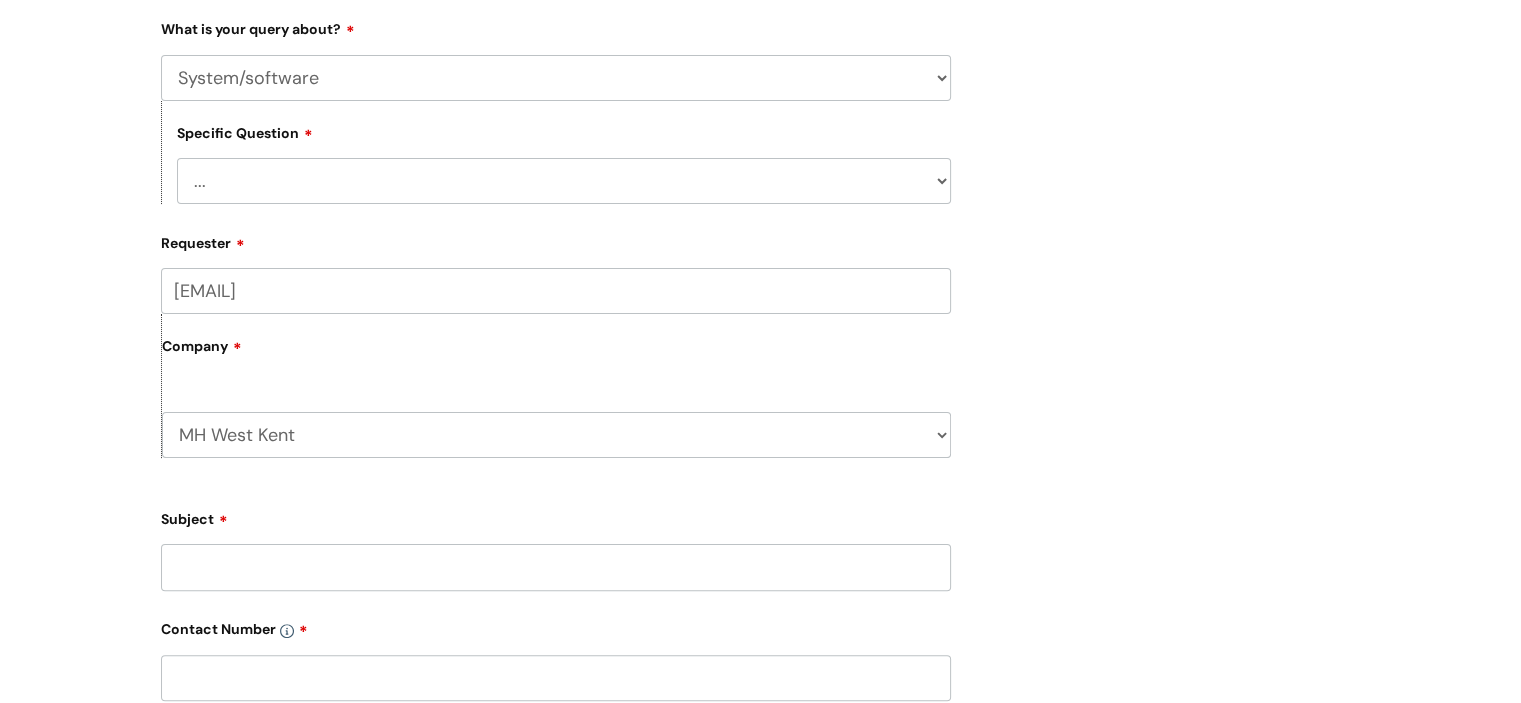 click on "... Halo PCMIS Iaptus NHS Email CJSM Email Mitel Another System Google (Workspace) Microsoft (inc Azure) IT Portal I like to request software" at bounding box center (564, 181) 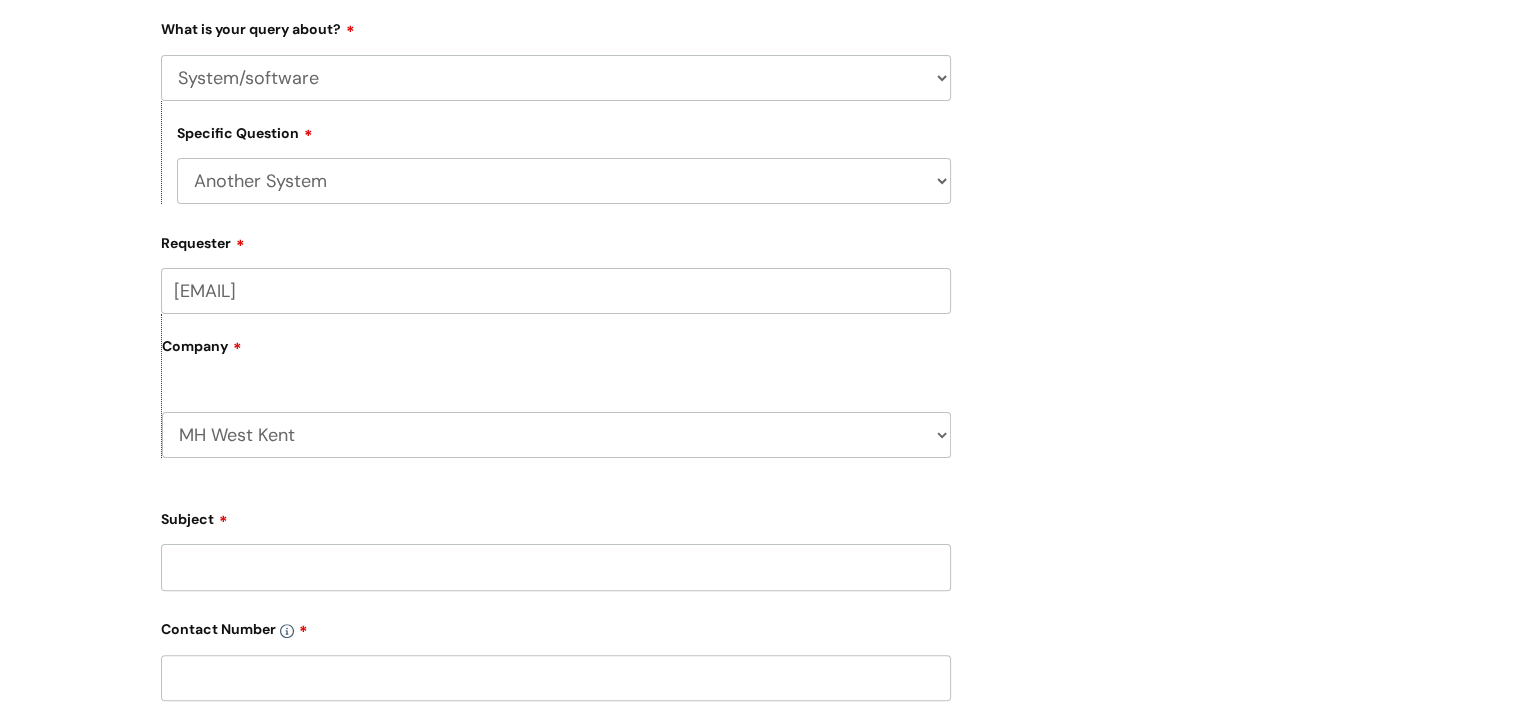 click on "... Halo PCMIS Iaptus NHS Email CJSM Email Mitel Another System Google (Workspace) Microsoft (inc Azure) IT Portal I like to request software" at bounding box center (564, 181) 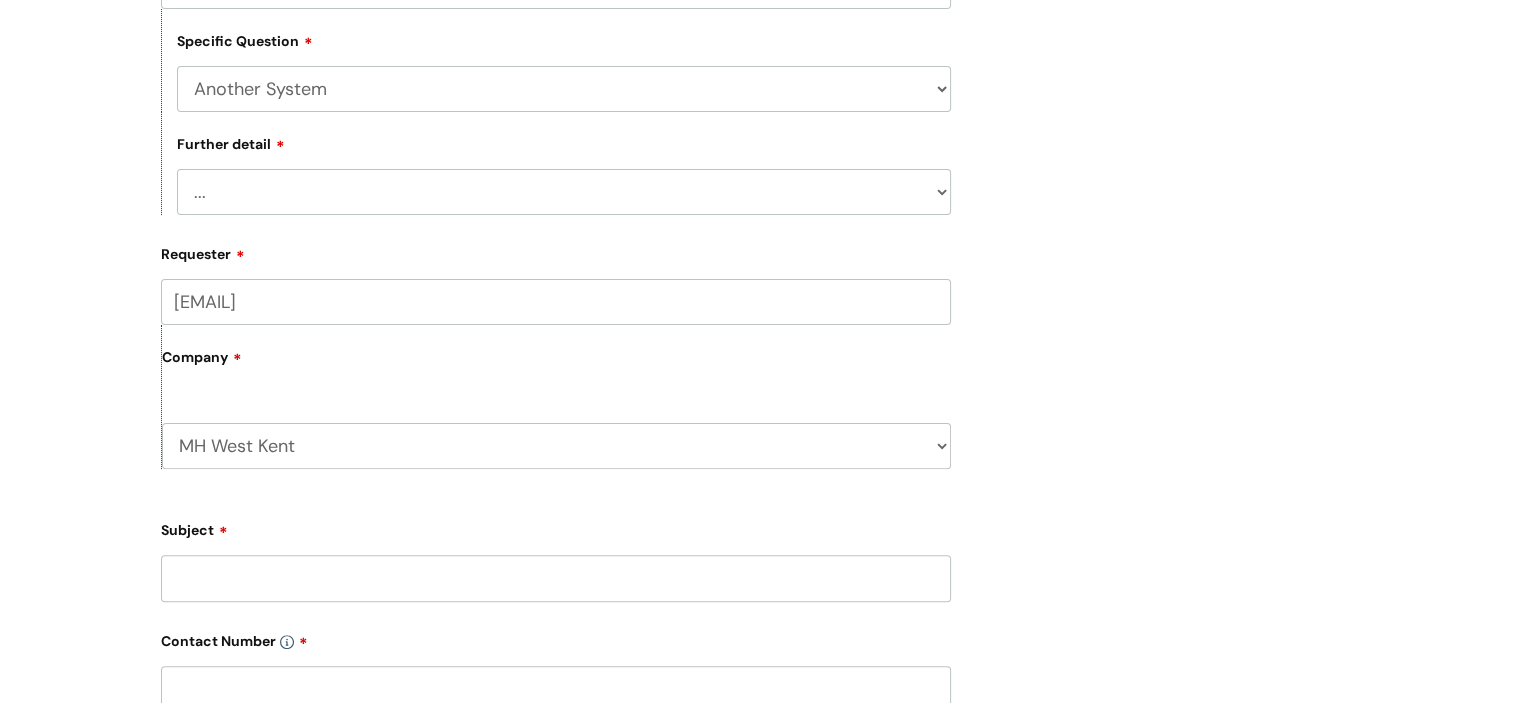 scroll, scrollTop: 600, scrollLeft: 0, axis: vertical 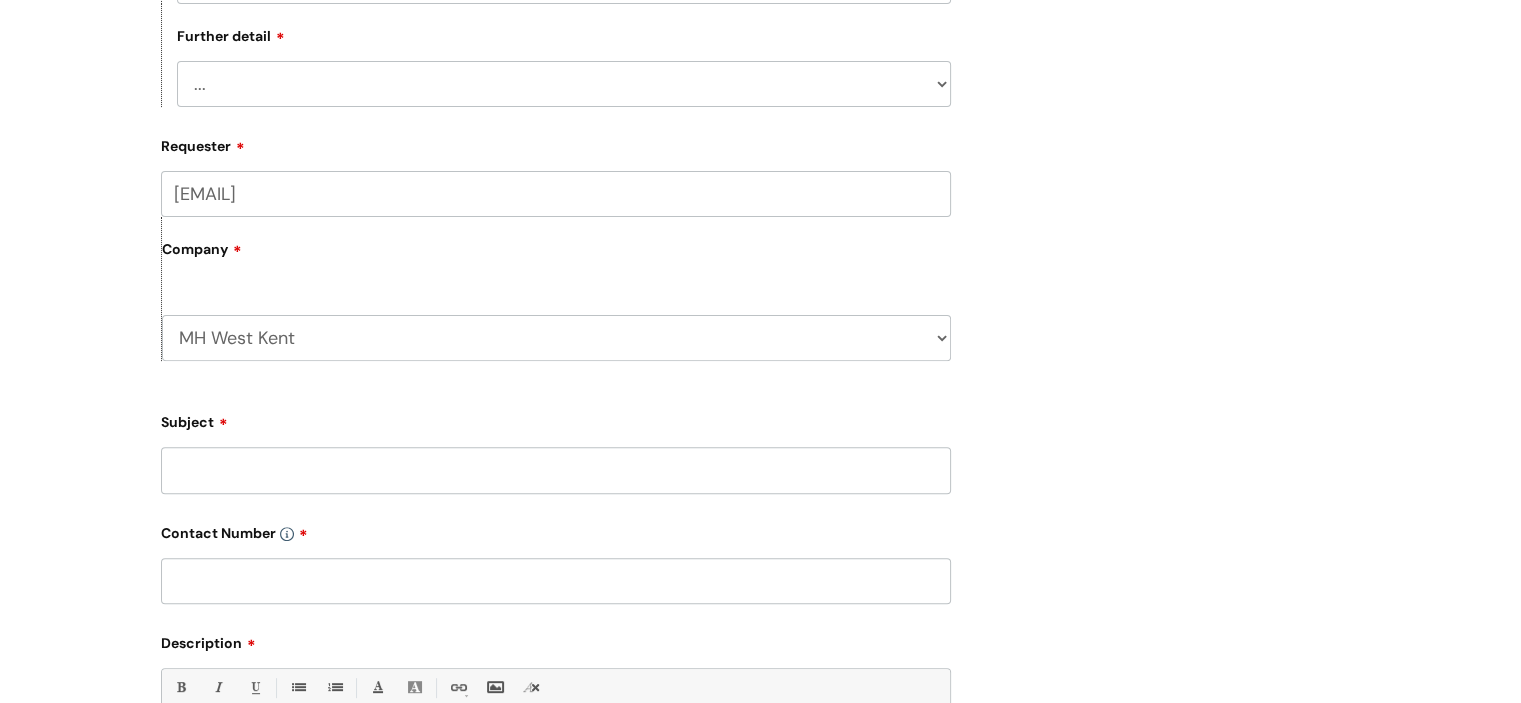 click on "... I’ve got a login issue Something else" at bounding box center [564, 84] 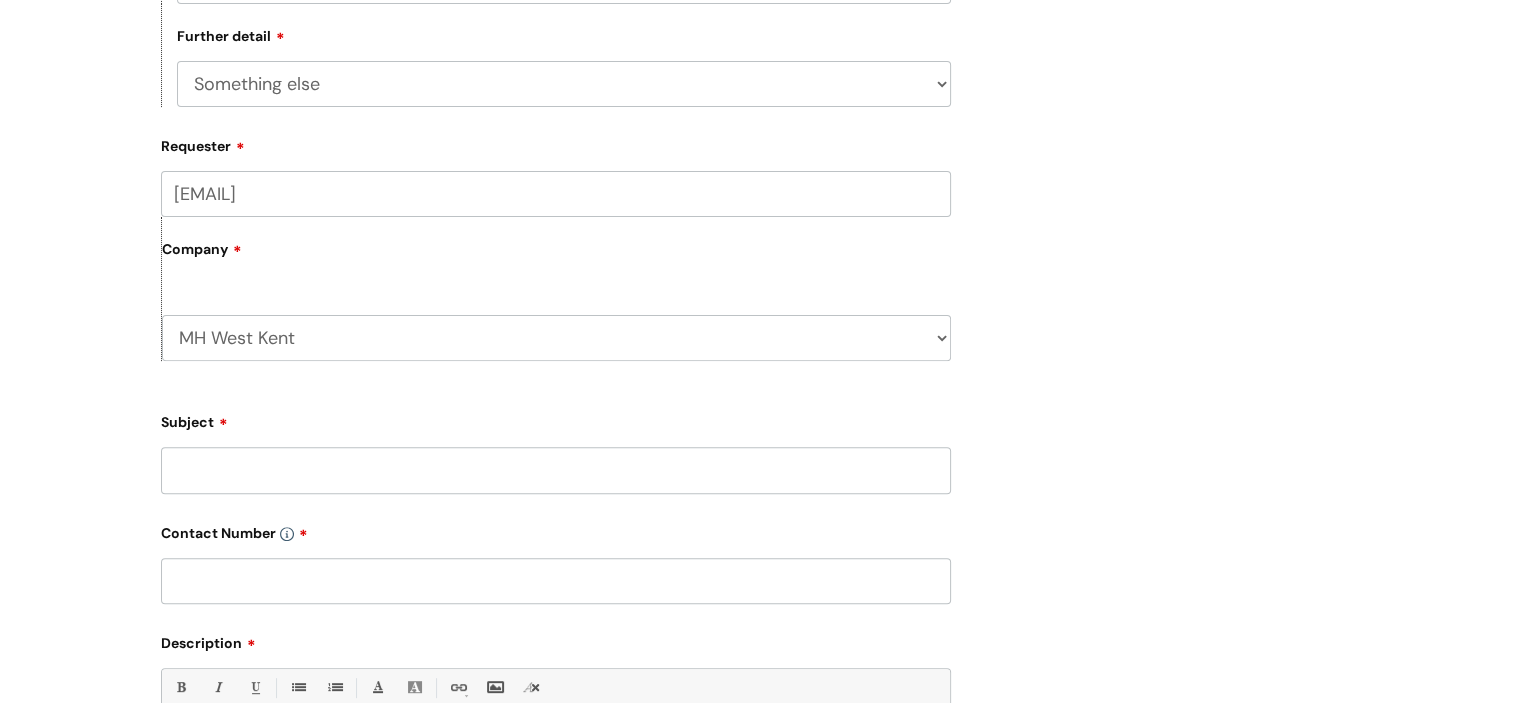 click on "... I’ve got a login issue Something else" at bounding box center [564, 84] 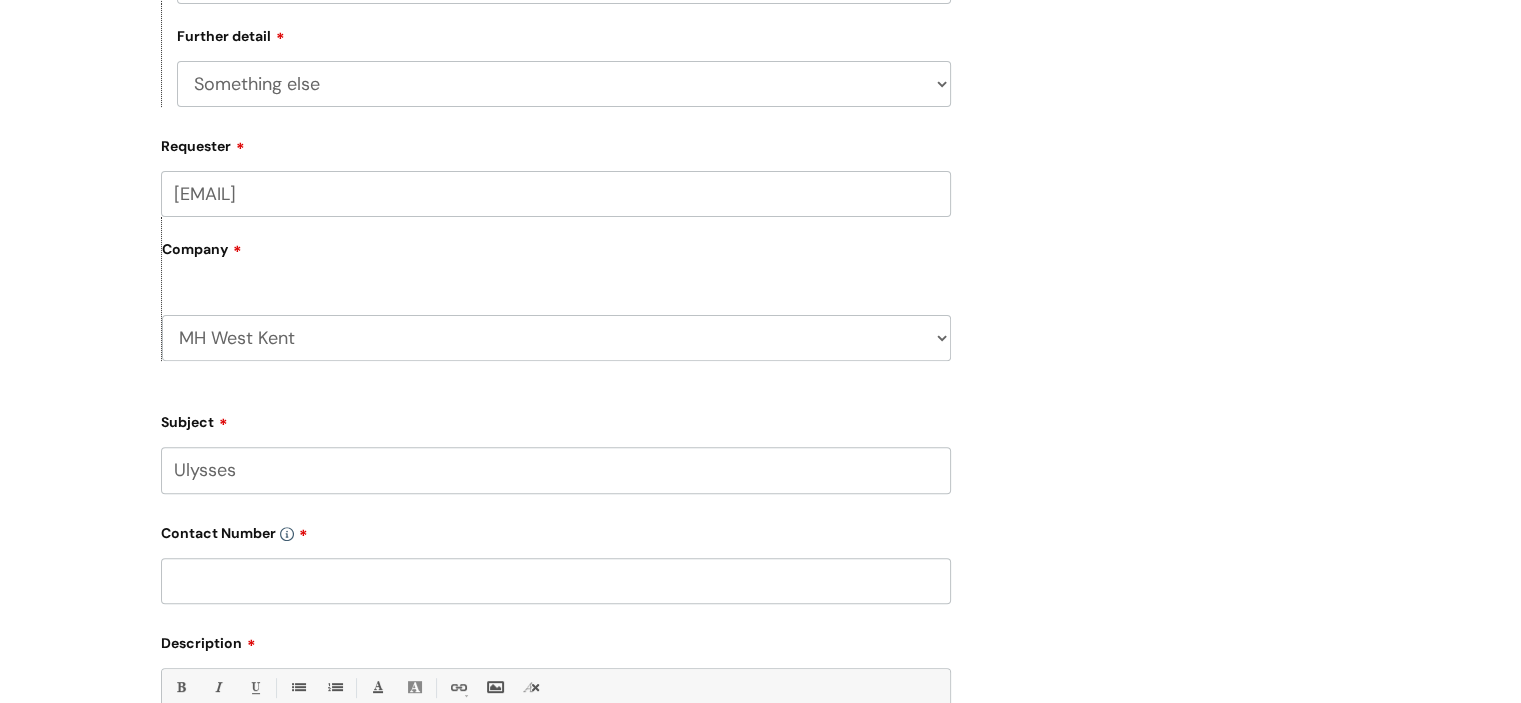 type on "Ulysses" 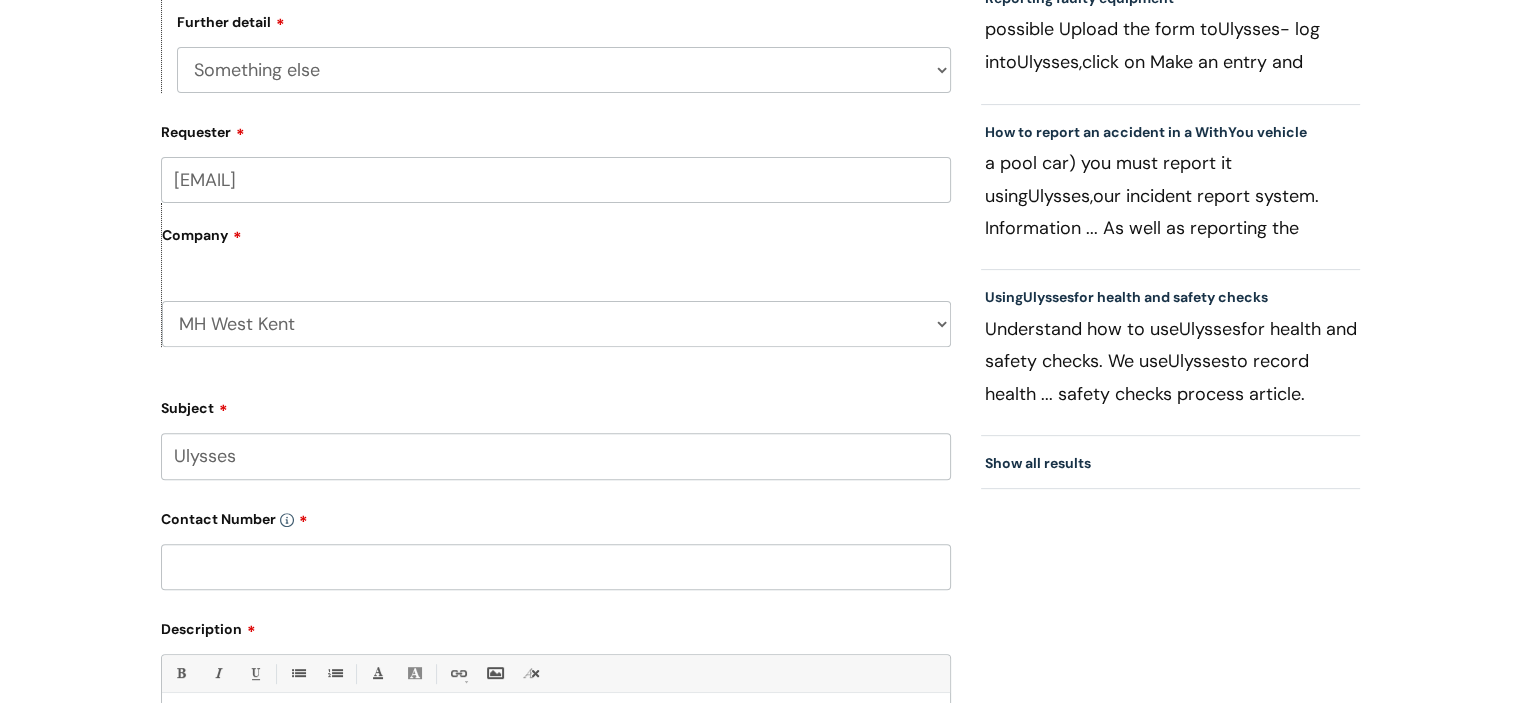 scroll, scrollTop: 700, scrollLeft: 0, axis: vertical 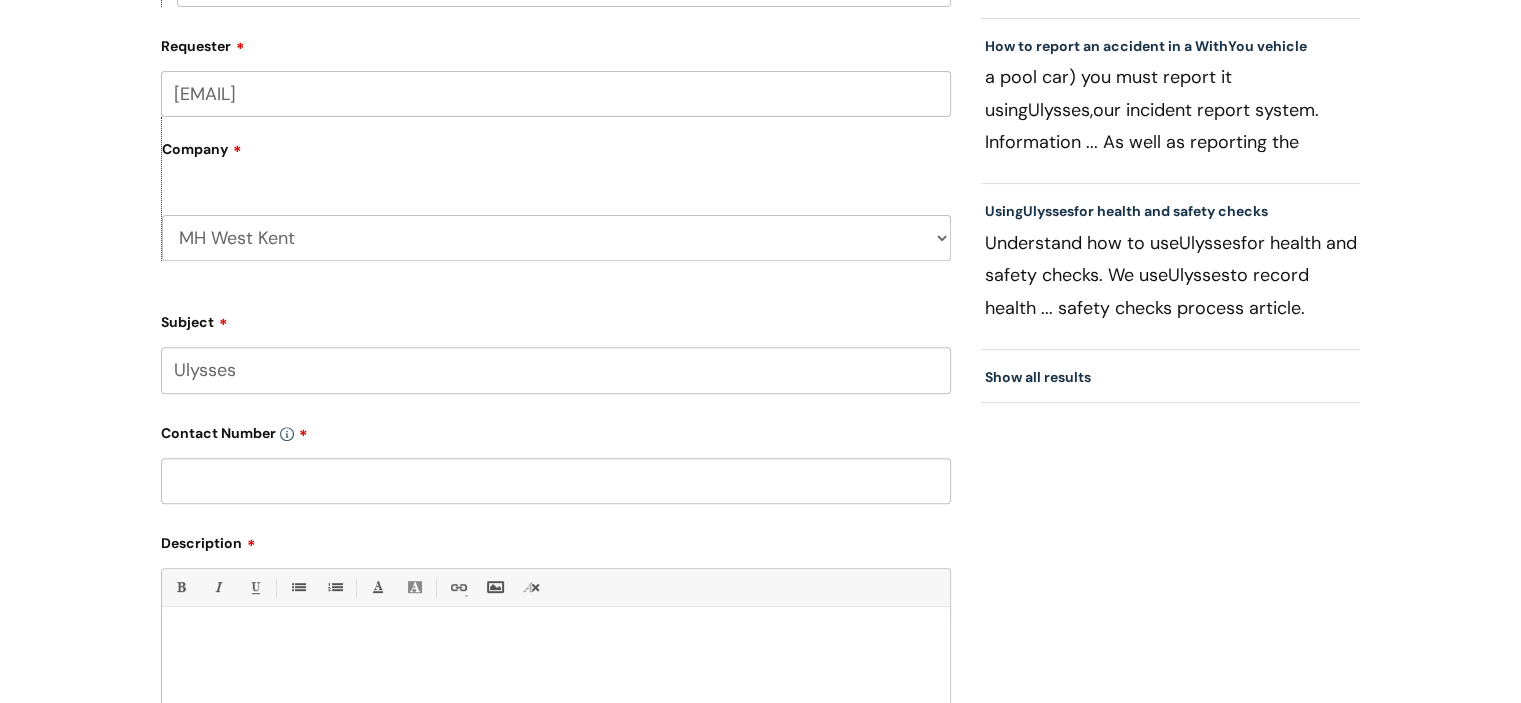 click at bounding box center [556, 642] 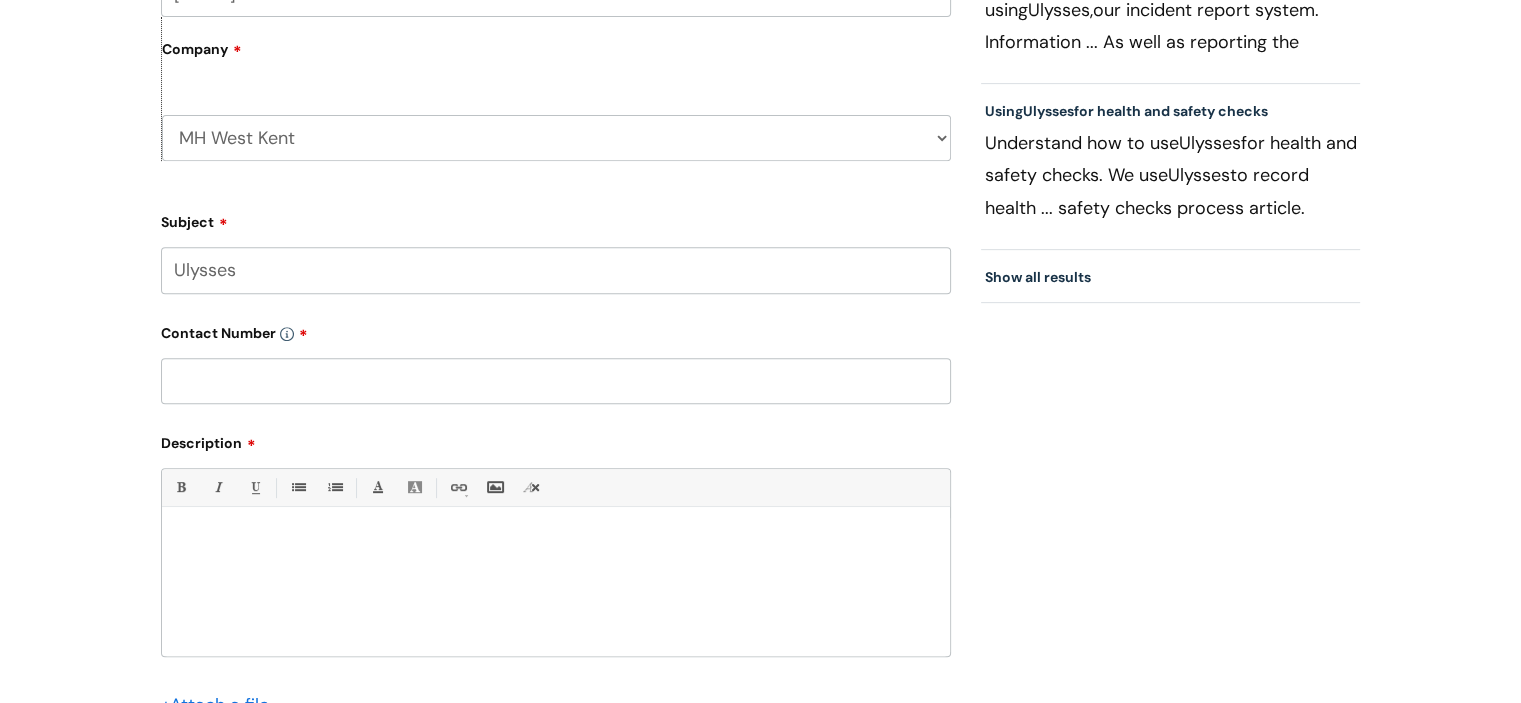type 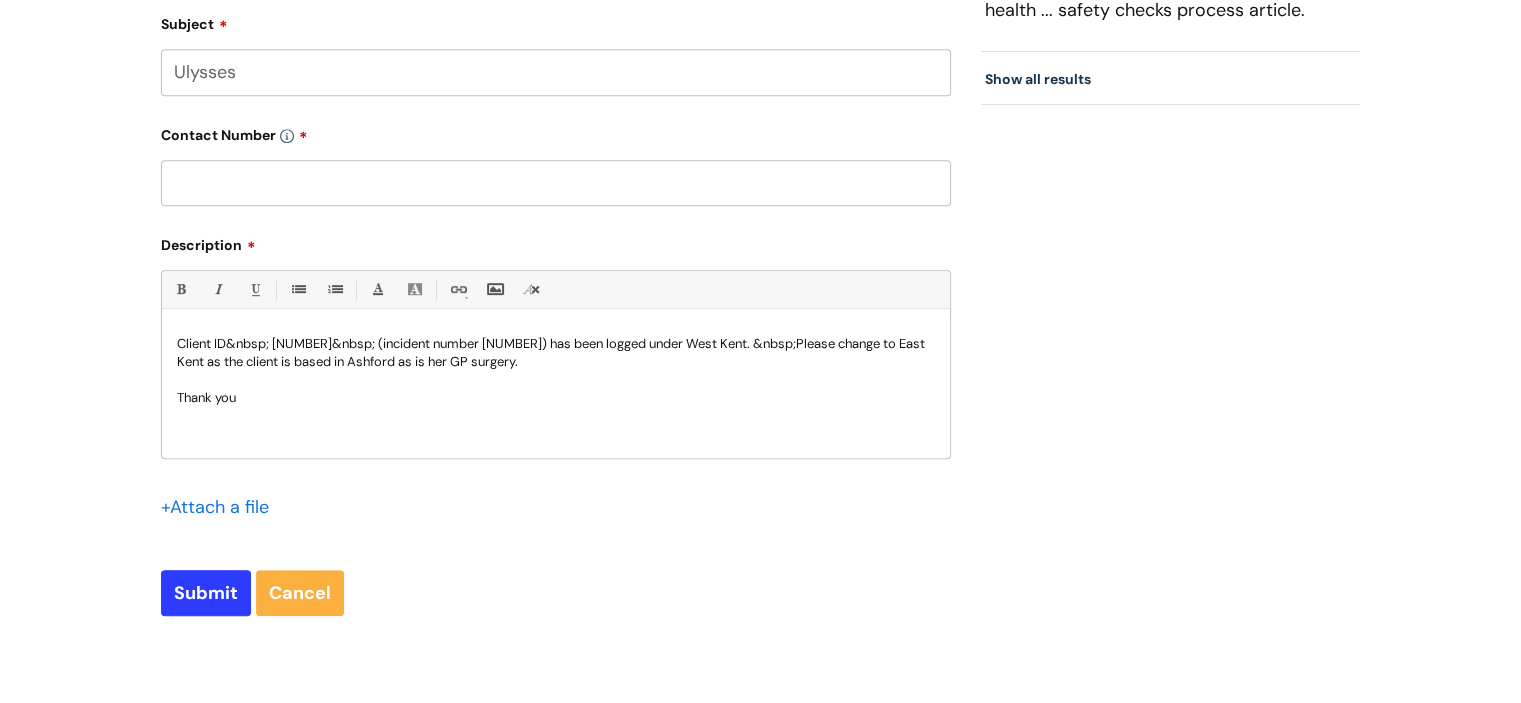 scroll, scrollTop: 1000, scrollLeft: 0, axis: vertical 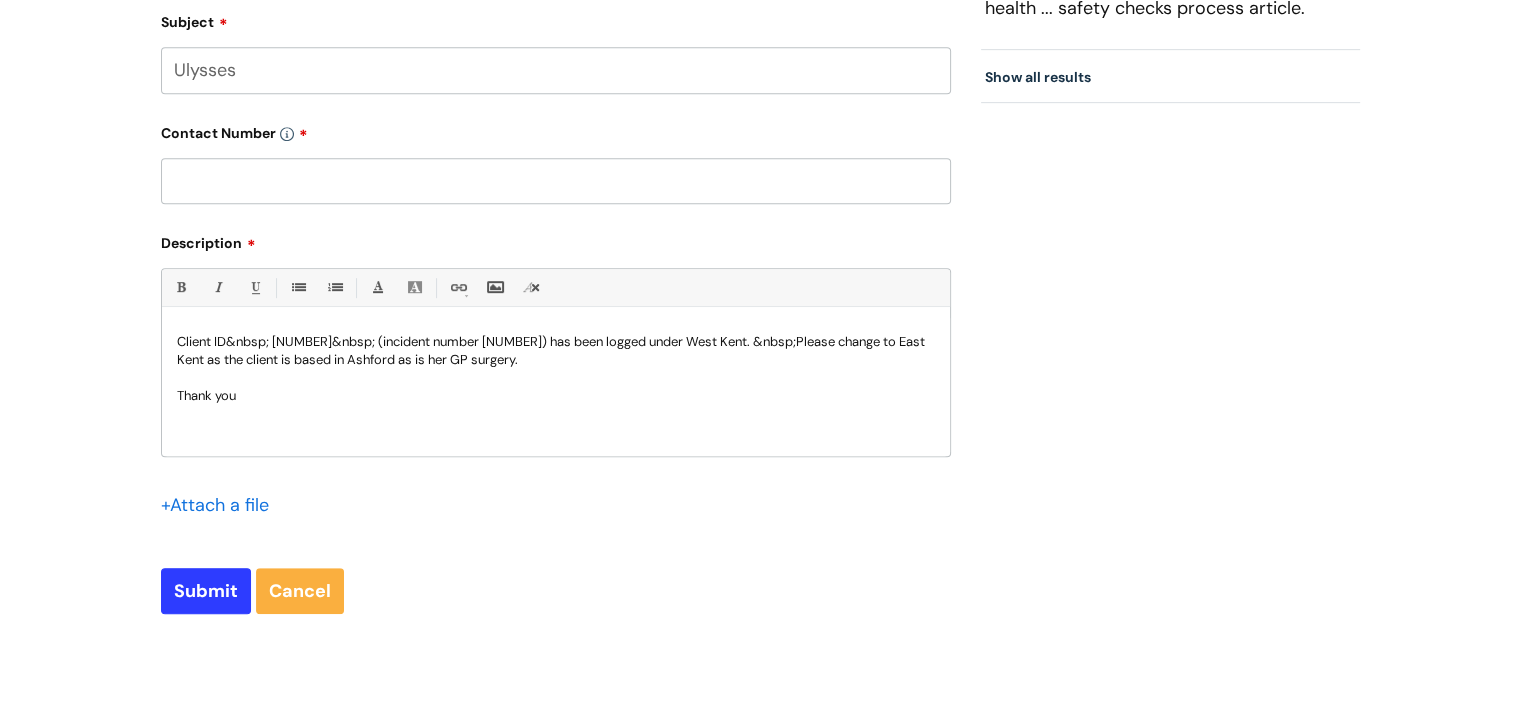 click at bounding box center (556, 181) 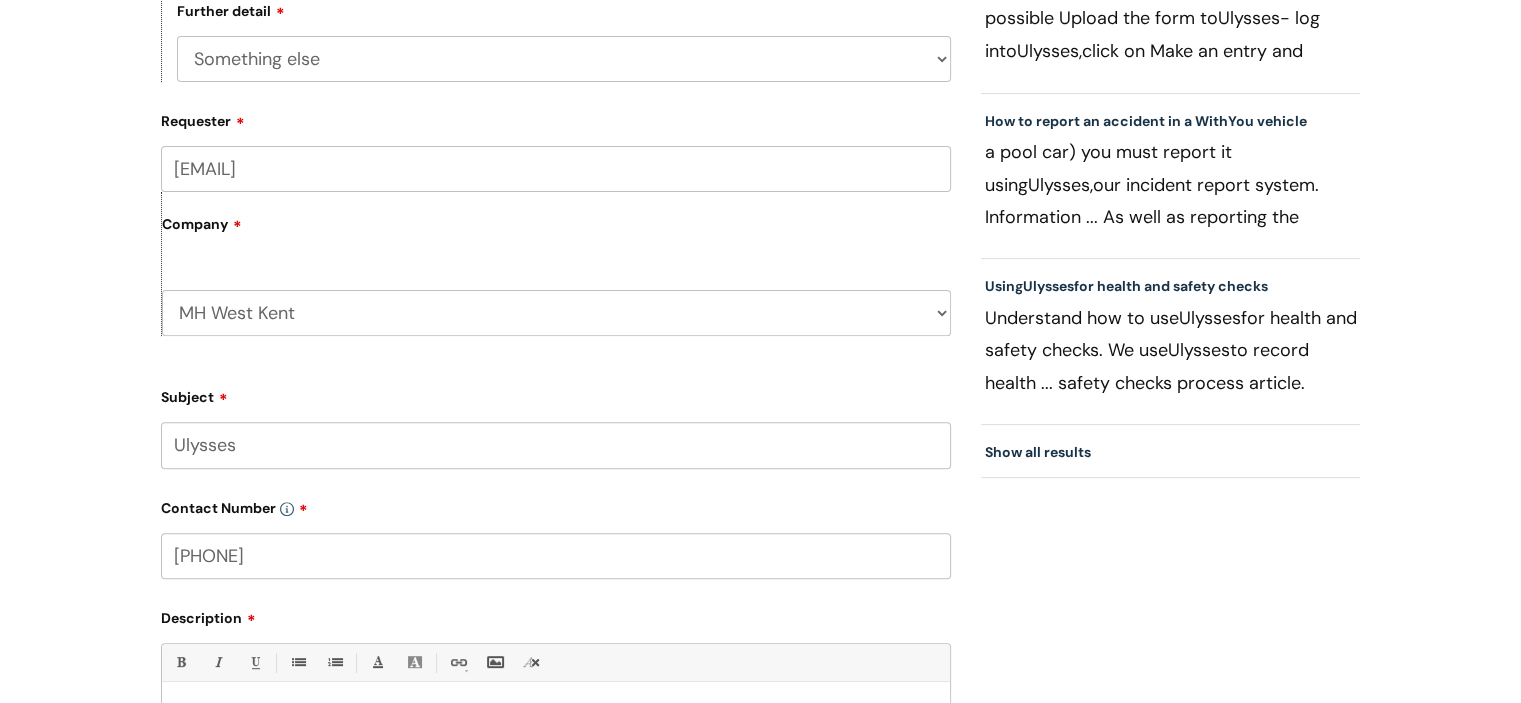 scroll, scrollTop: 600, scrollLeft: 0, axis: vertical 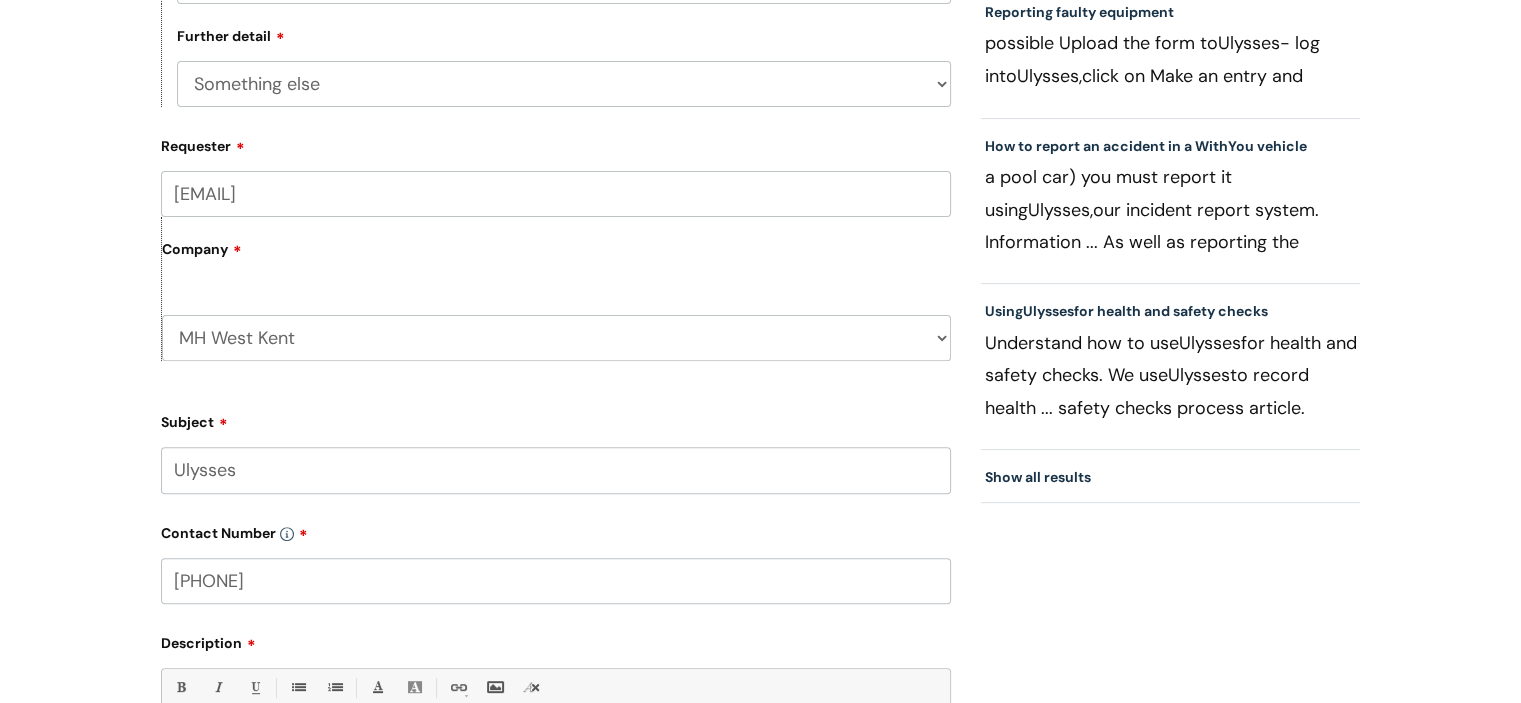 type on "[PHONE]" 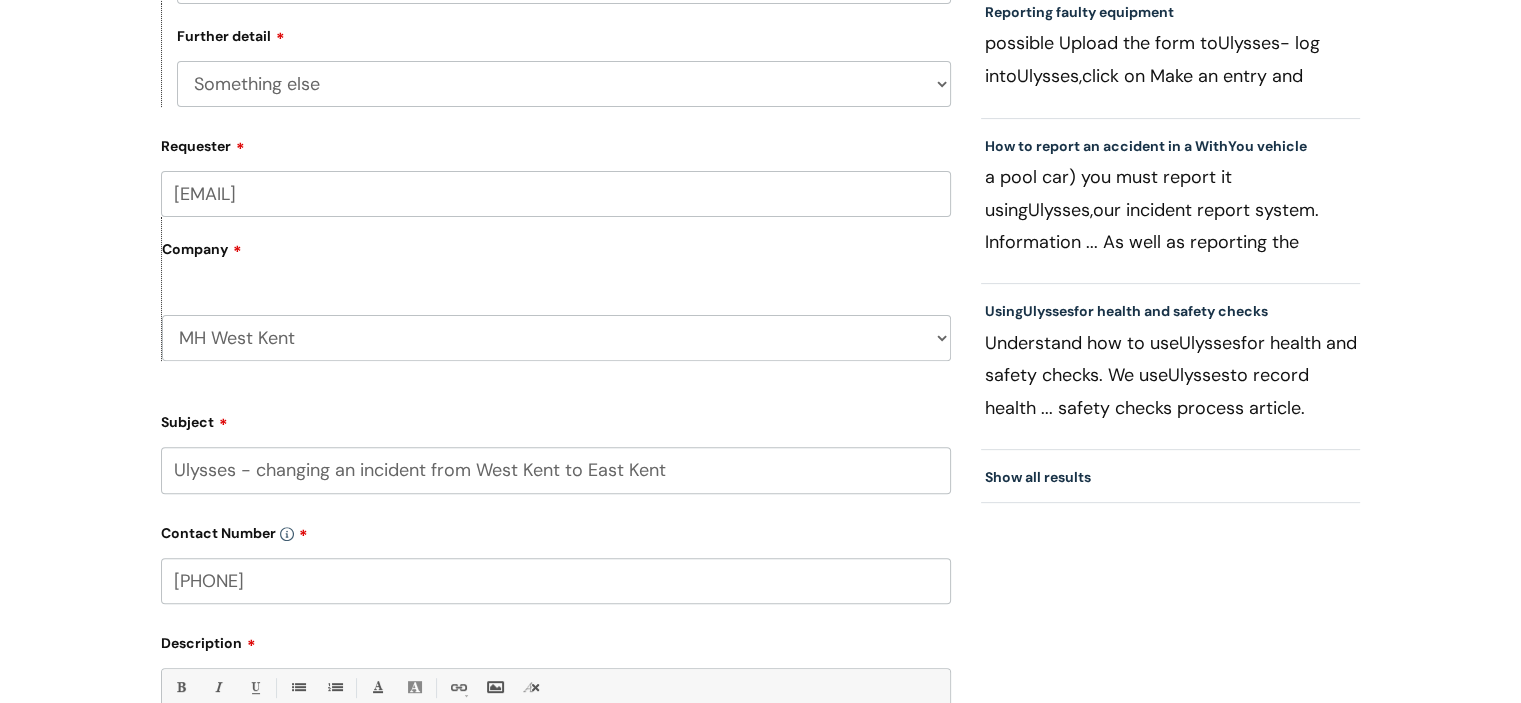 click on "Ulysses - changing an incident from West Kent to East Kent" at bounding box center [556, 470] 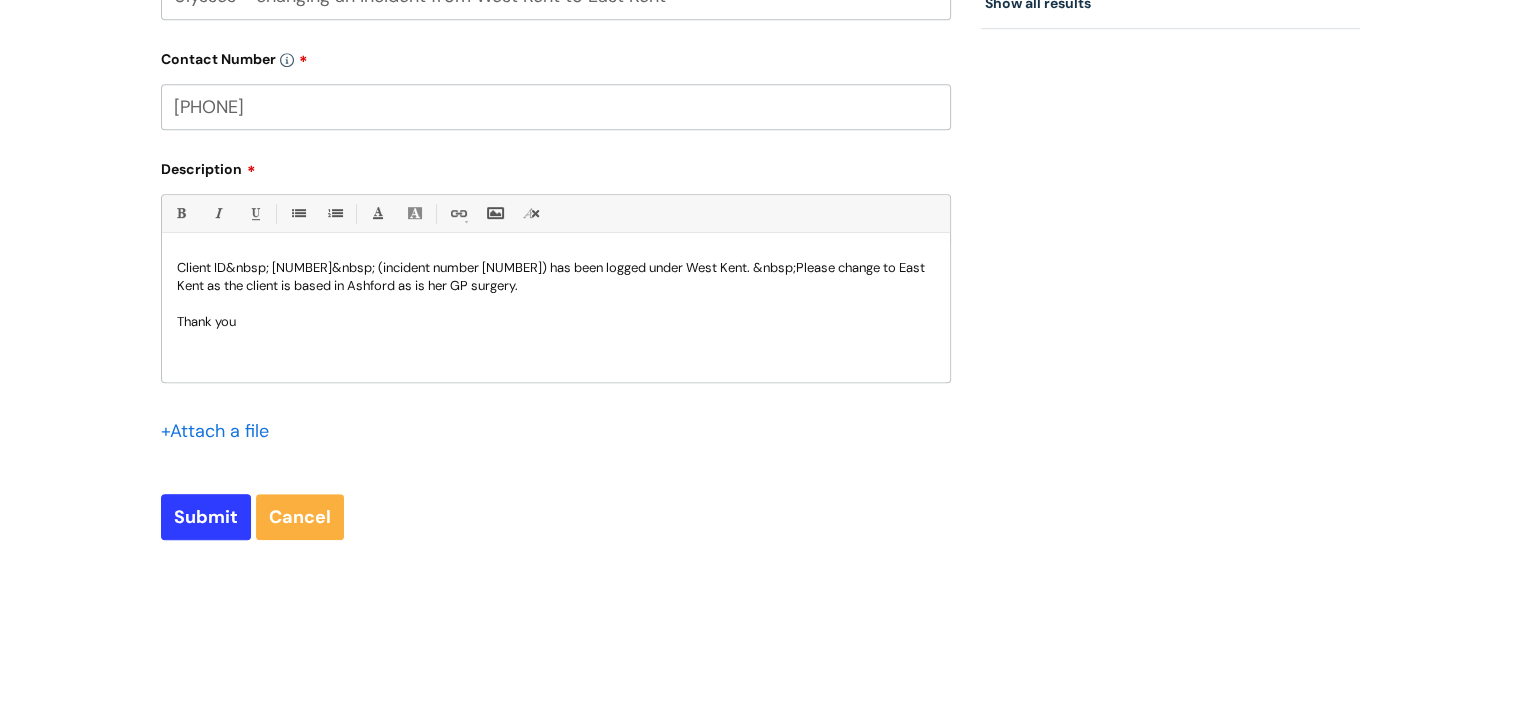 scroll, scrollTop: 1100, scrollLeft: 0, axis: vertical 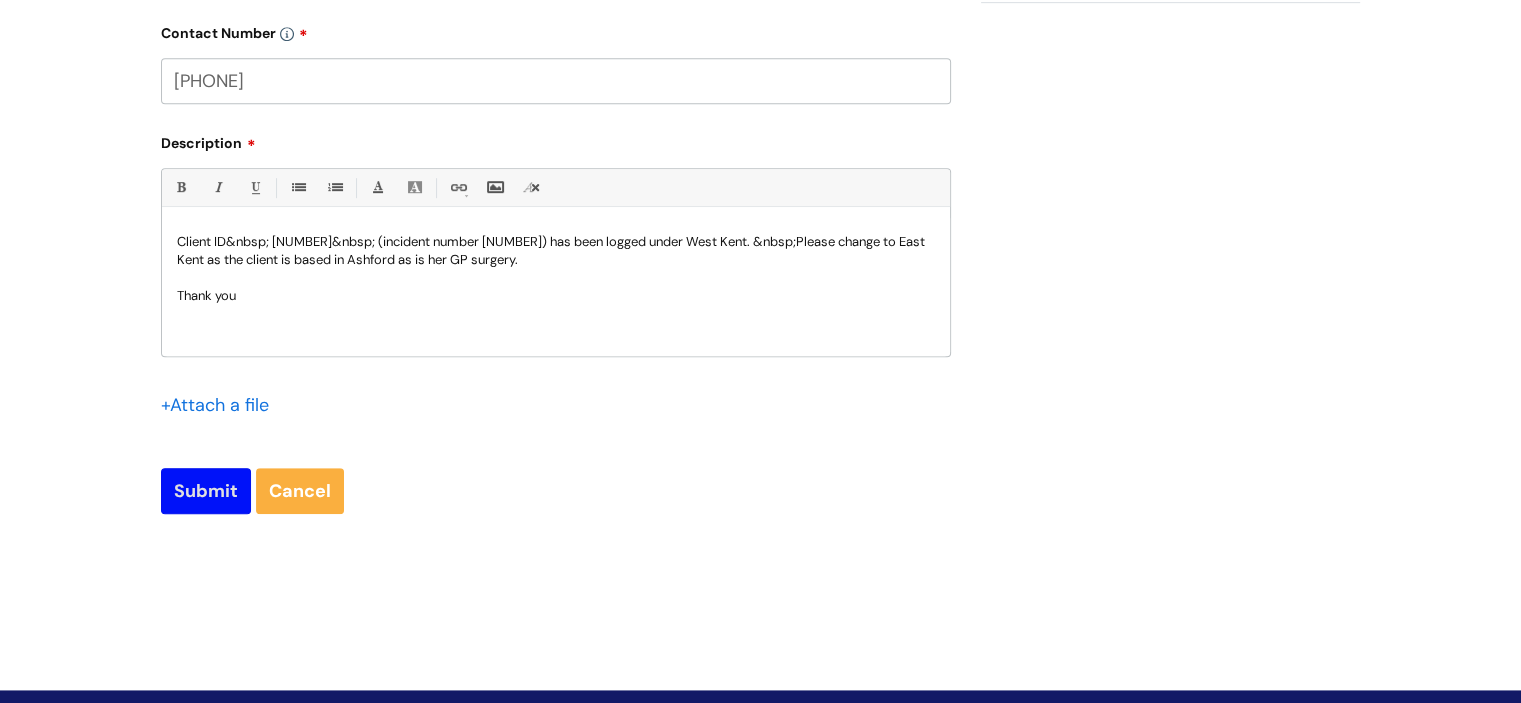type on "Ulysses - changing an incident from West Kent to East Kent" 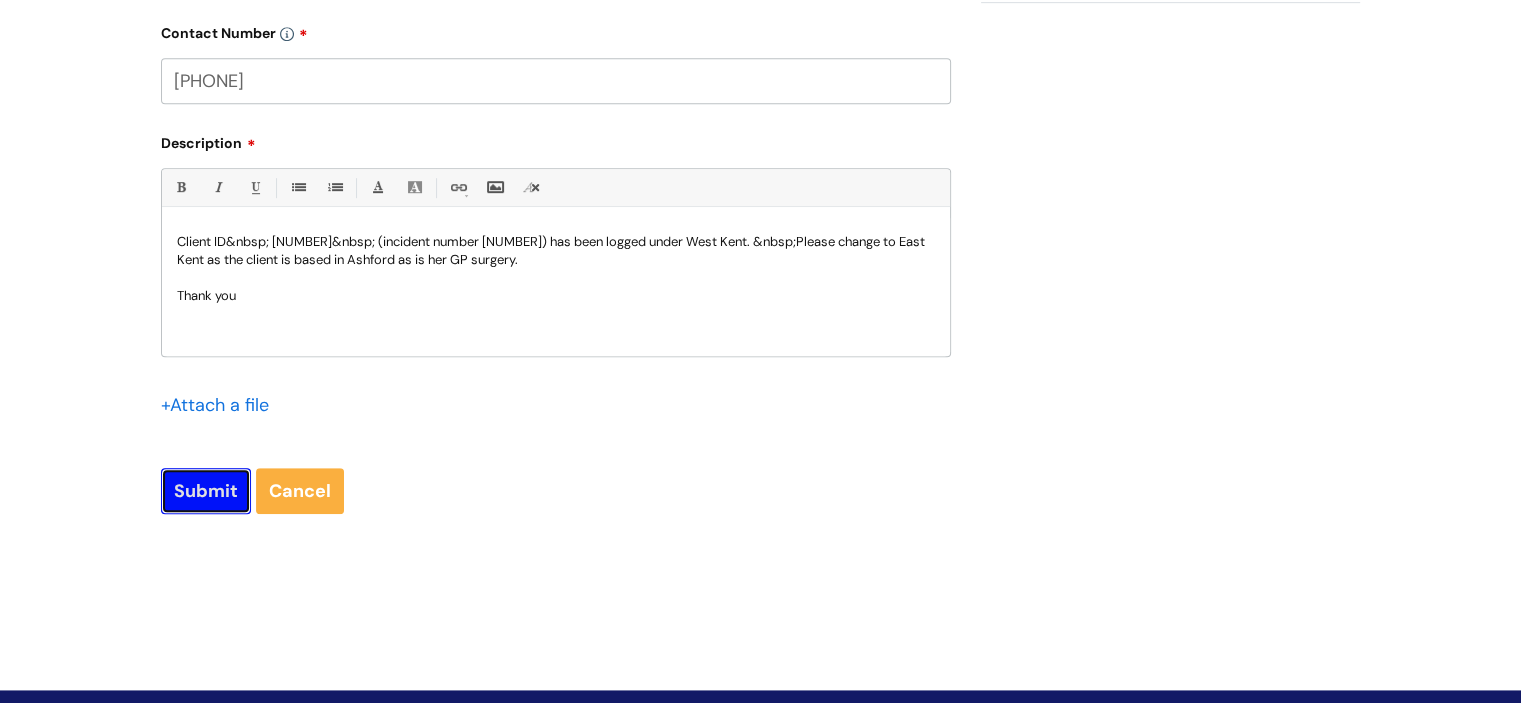 click on "Submit" at bounding box center [206, 491] 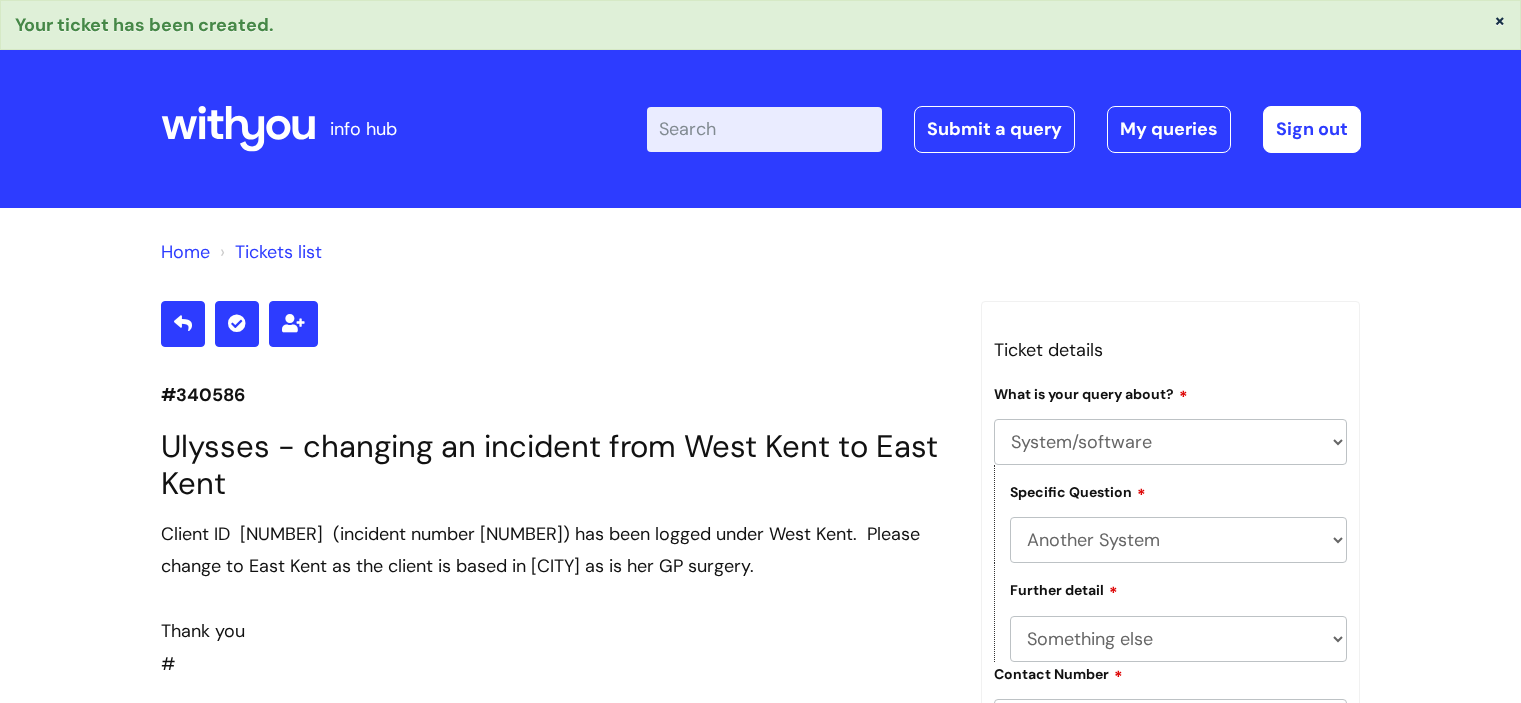 select on "System/software" 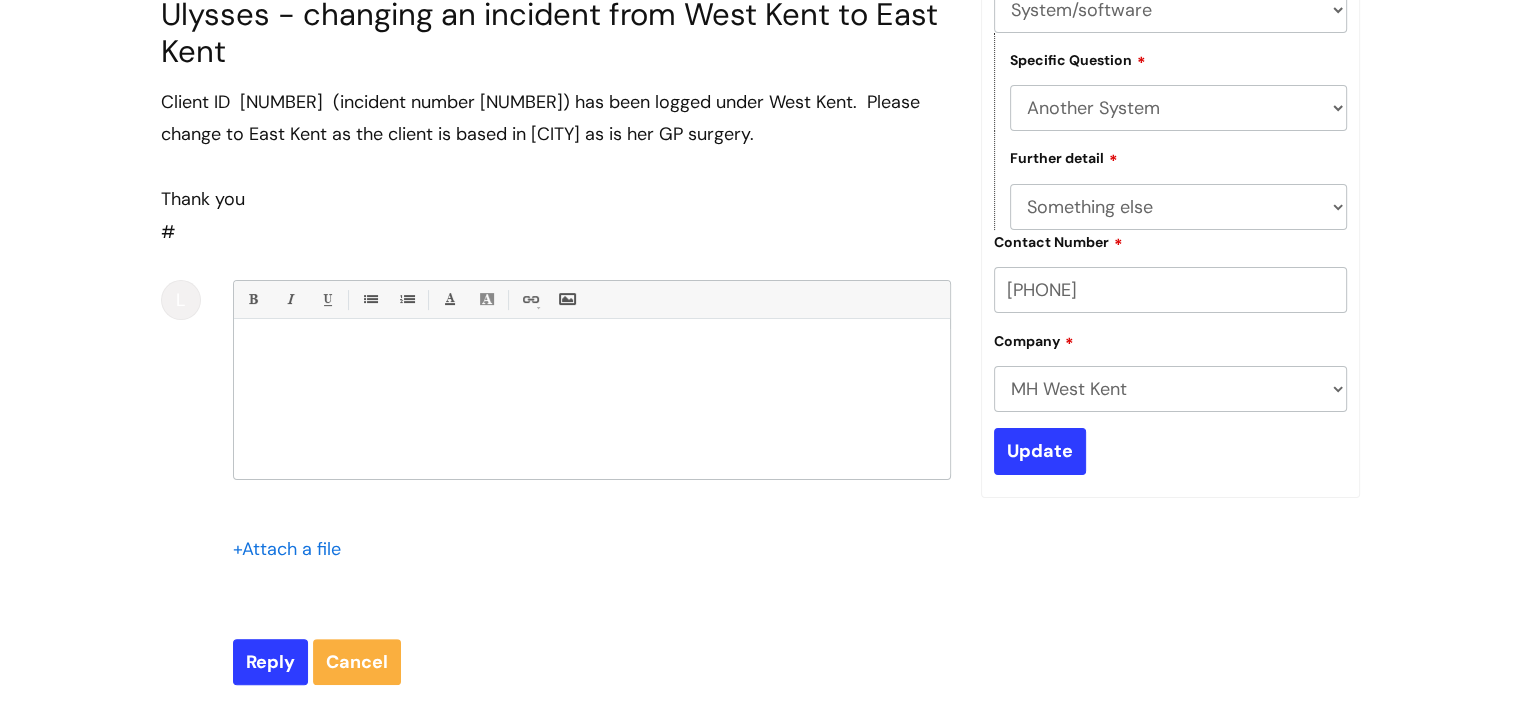 scroll, scrollTop: 0, scrollLeft: 0, axis: both 